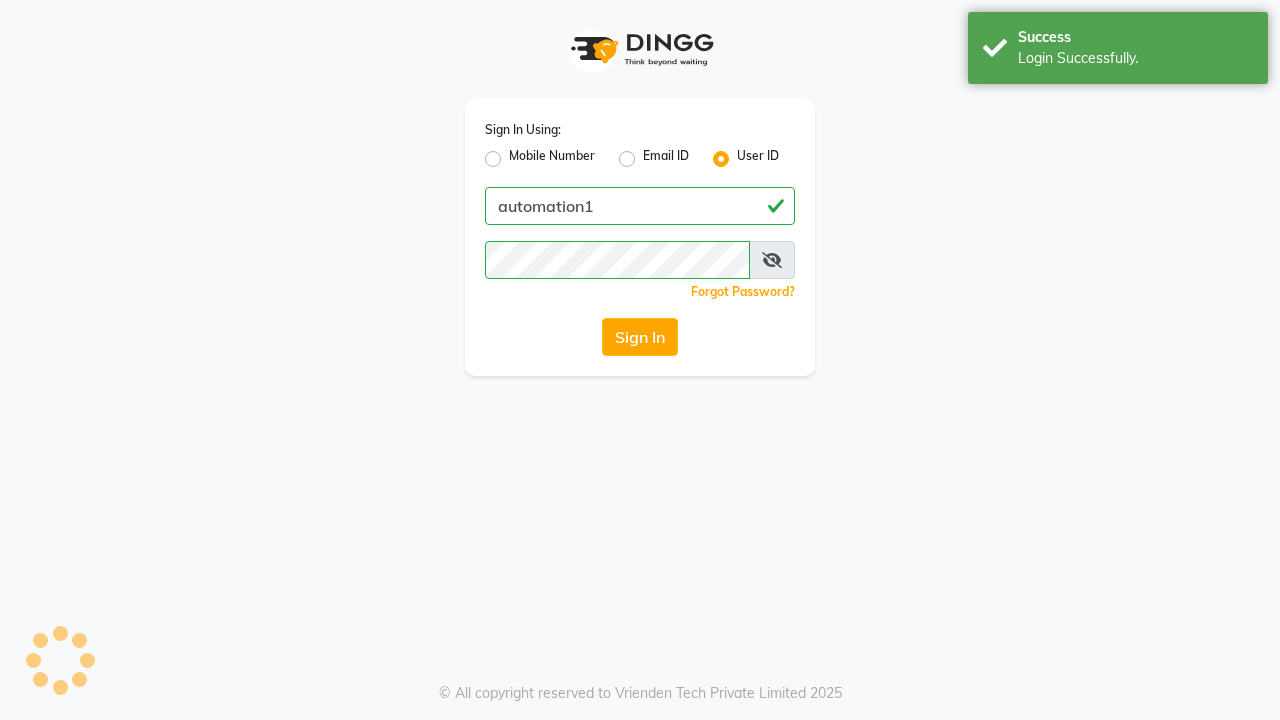 scroll, scrollTop: 0, scrollLeft: 0, axis: both 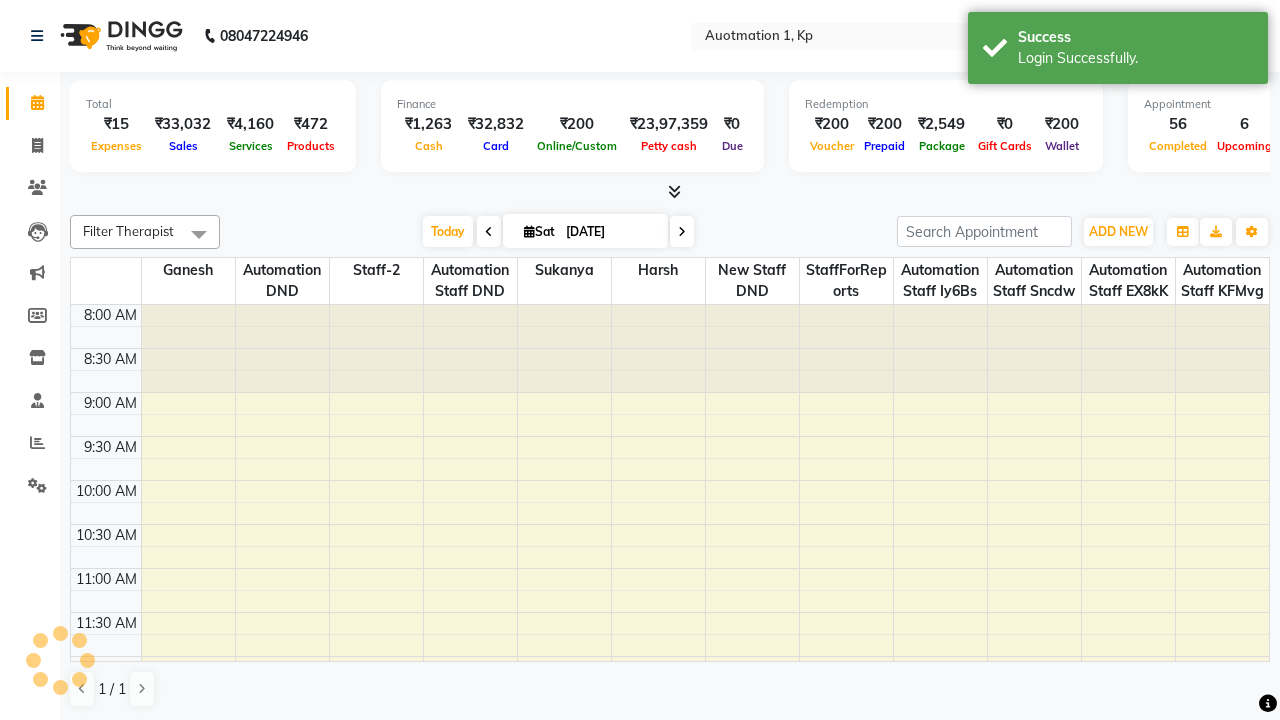 select on "en" 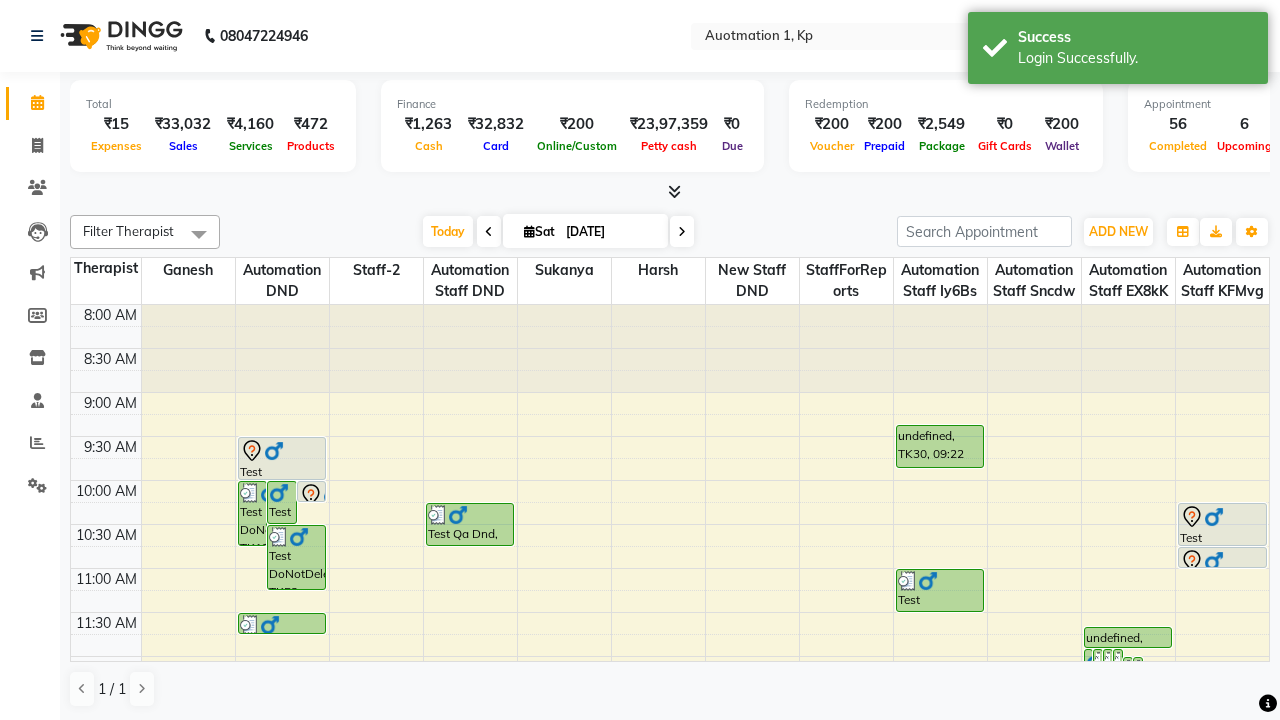 scroll, scrollTop: 0, scrollLeft: 0, axis: both 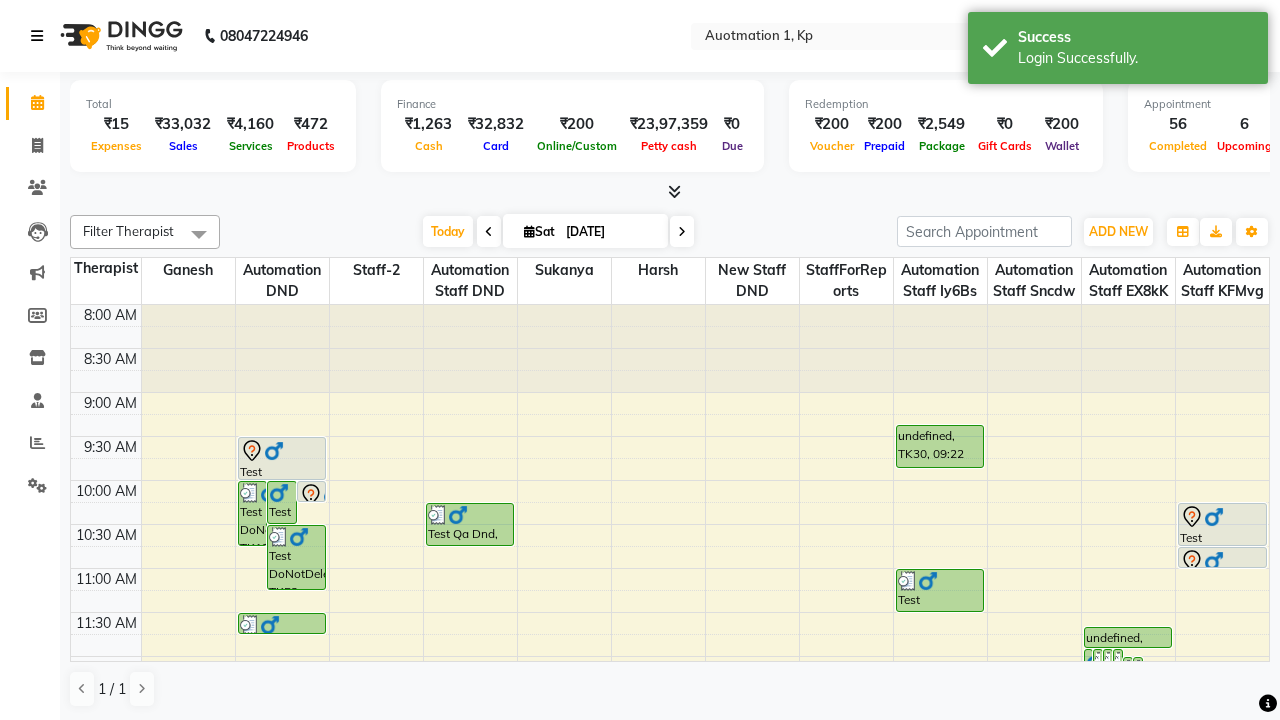 click at bounding box center [37, 36] 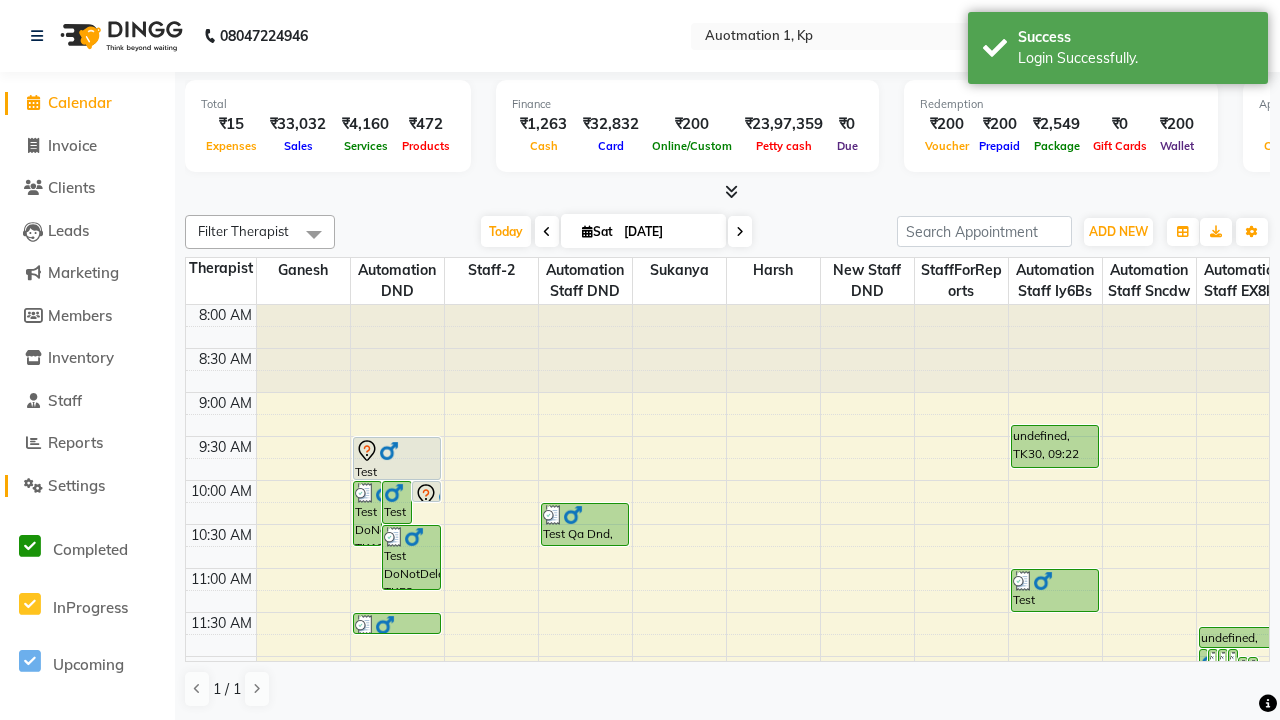 click on "Settings" 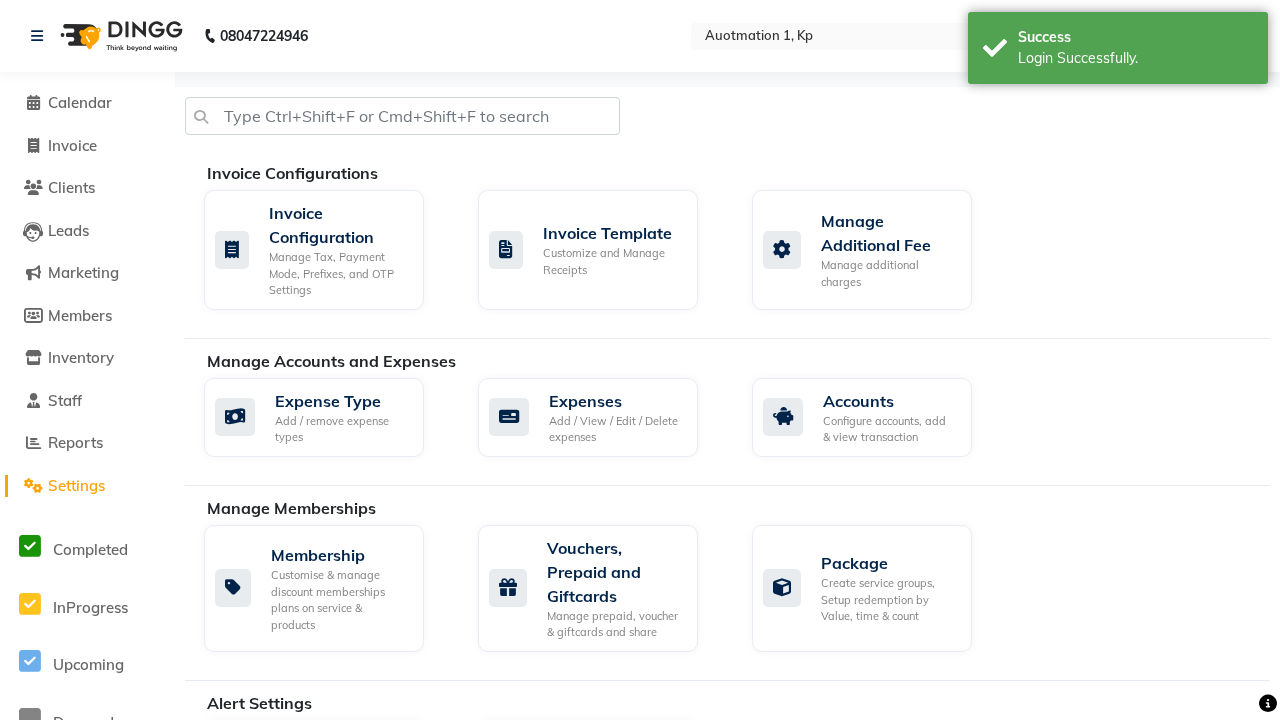 click on "Manage reset opening cash, change password." 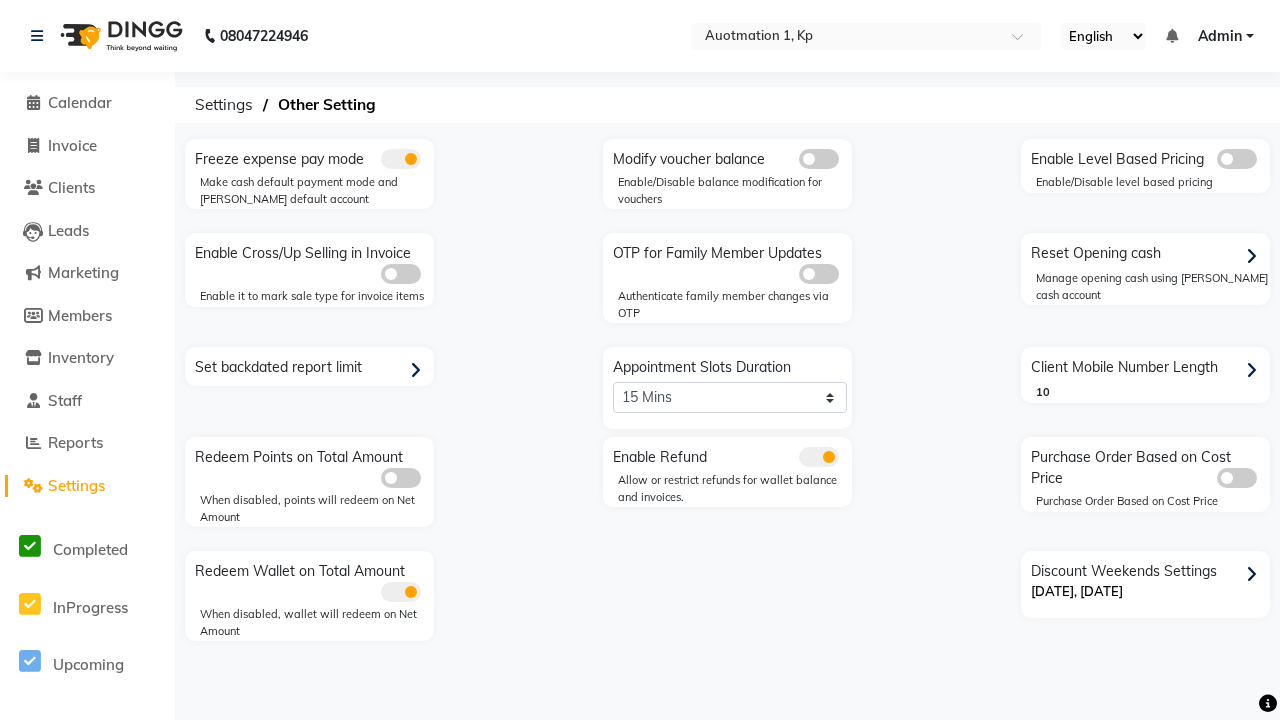 click 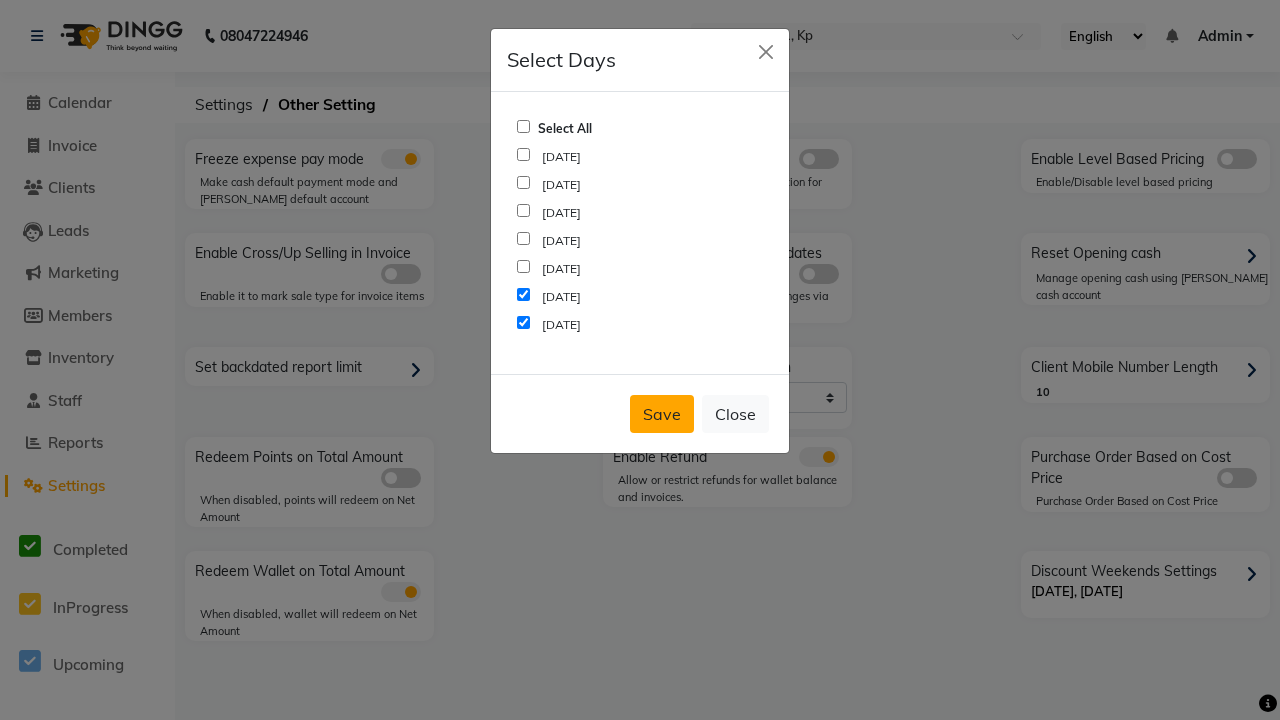 click on "Save" 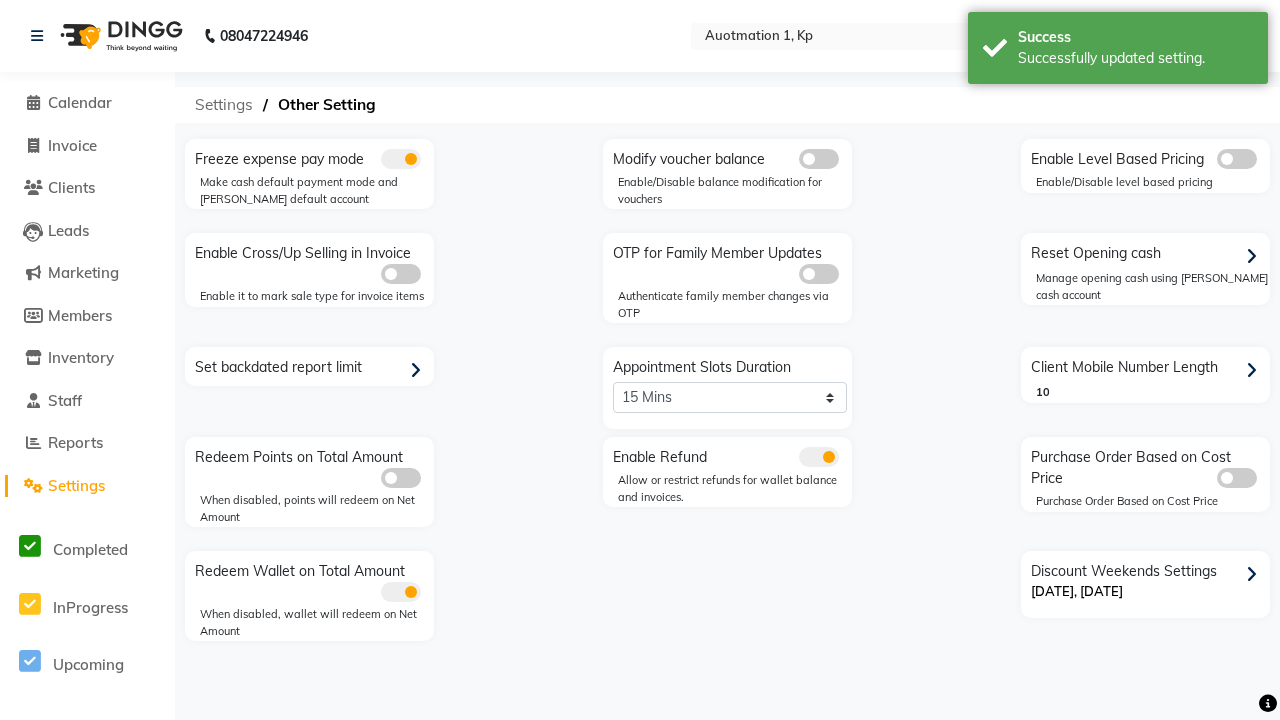 click on "Settings" 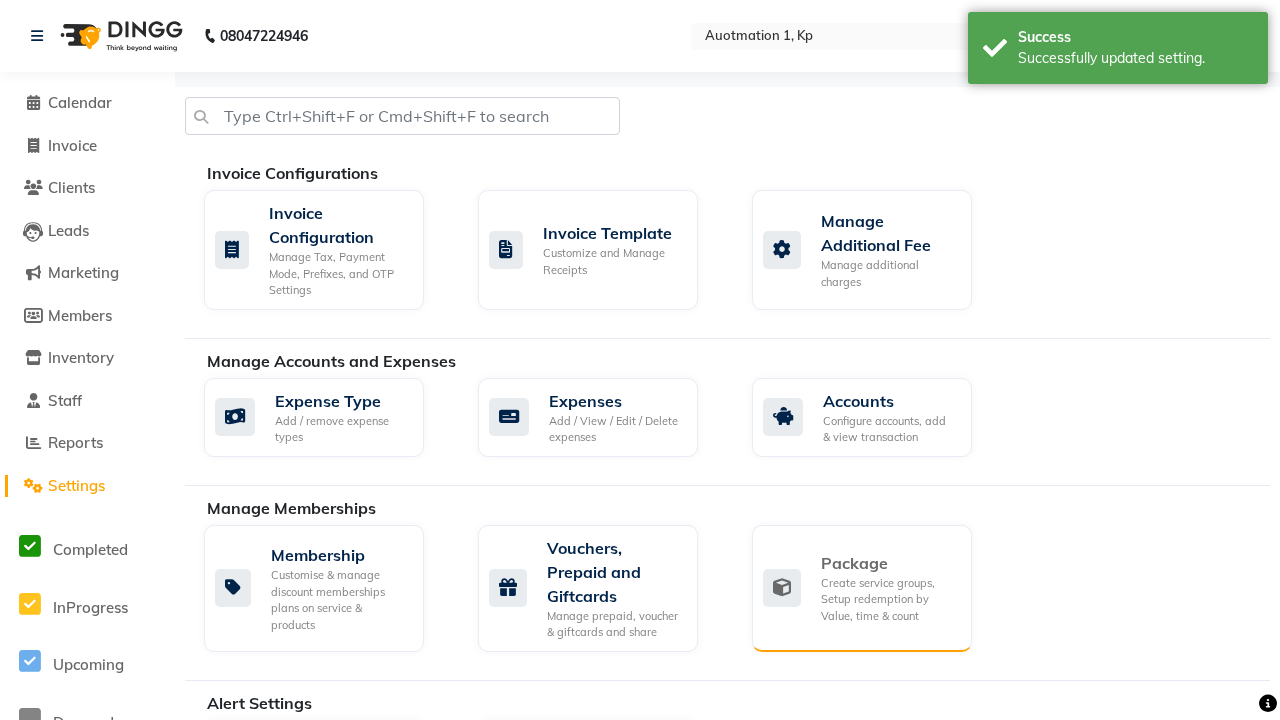 click on "Package" 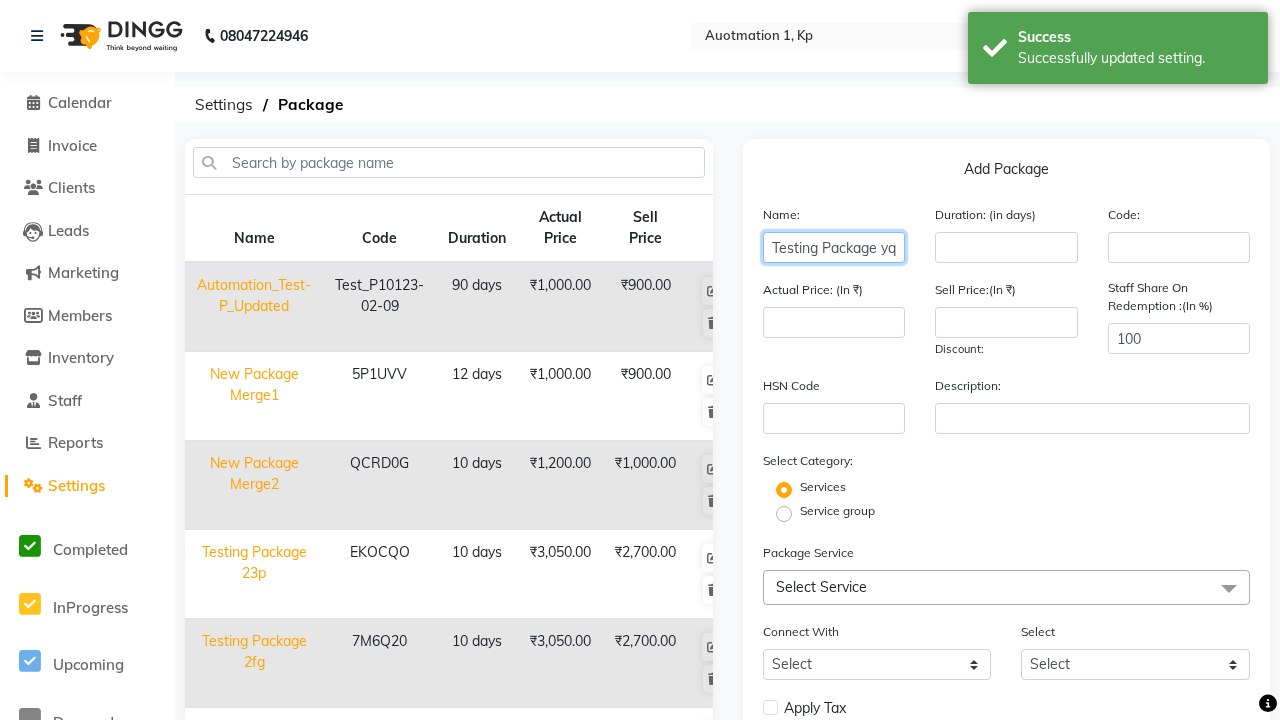 type on "Testing Package yqd" 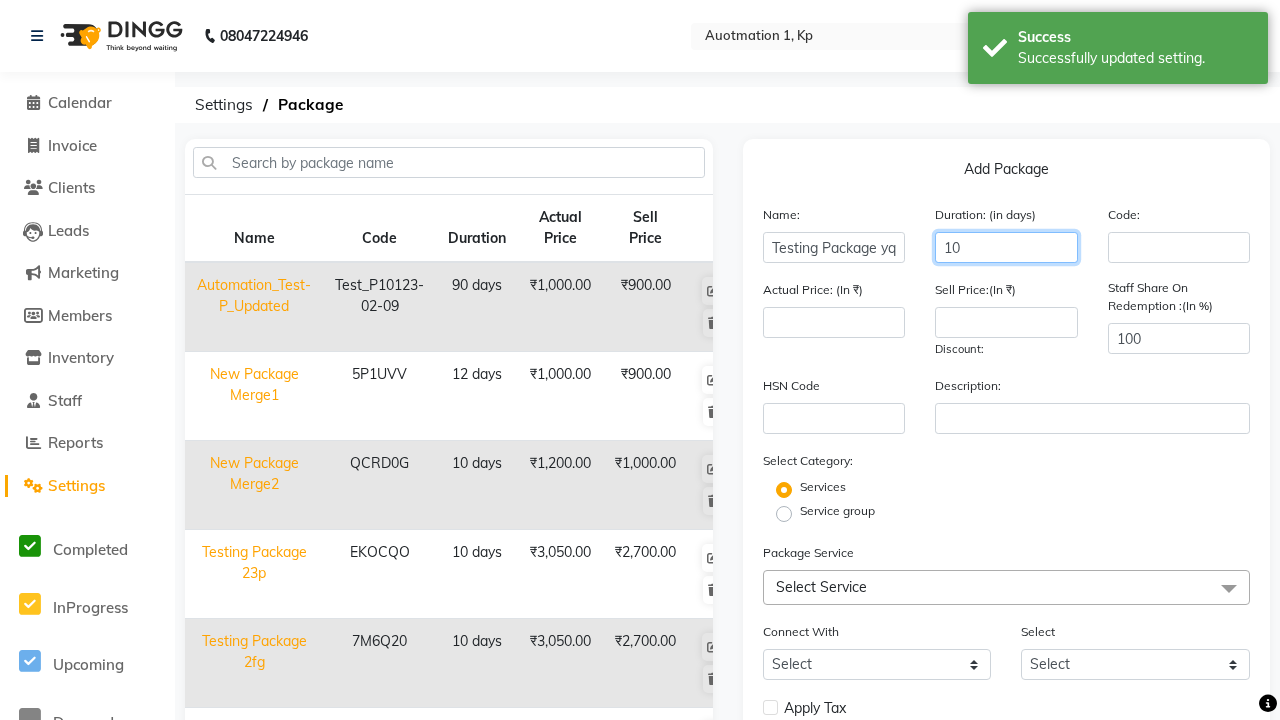 type on "10" 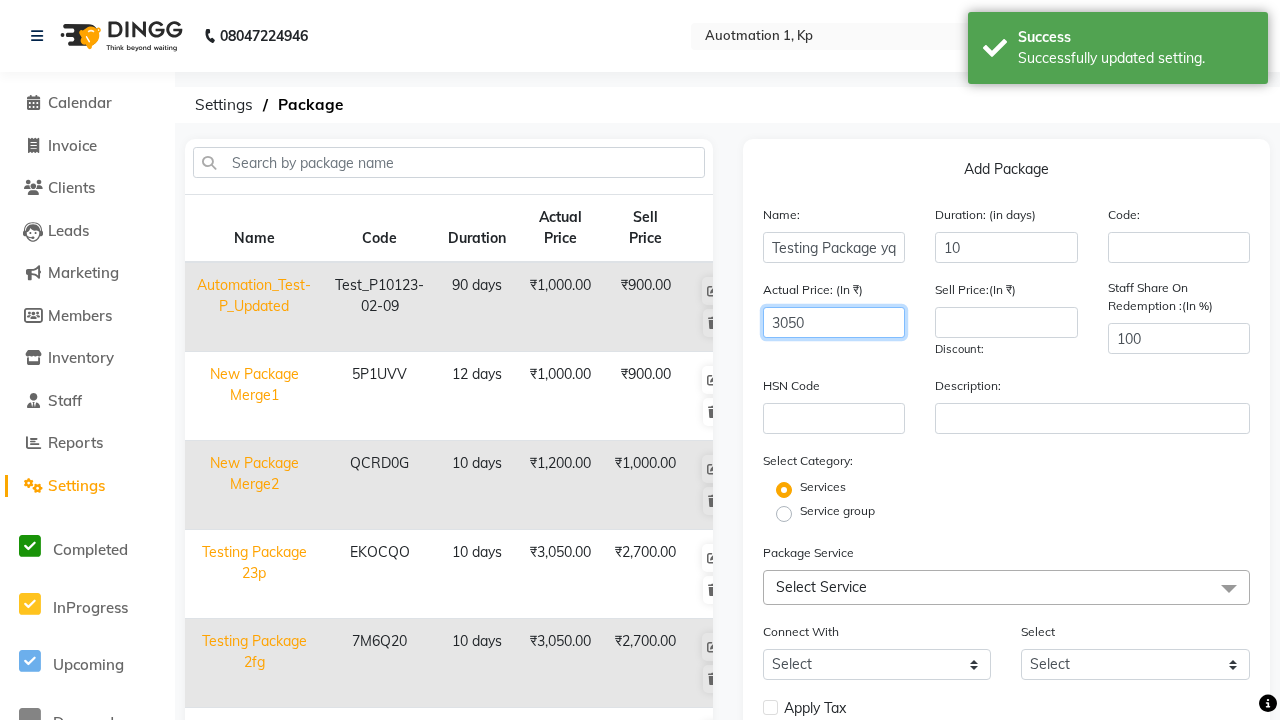 type on "3050" 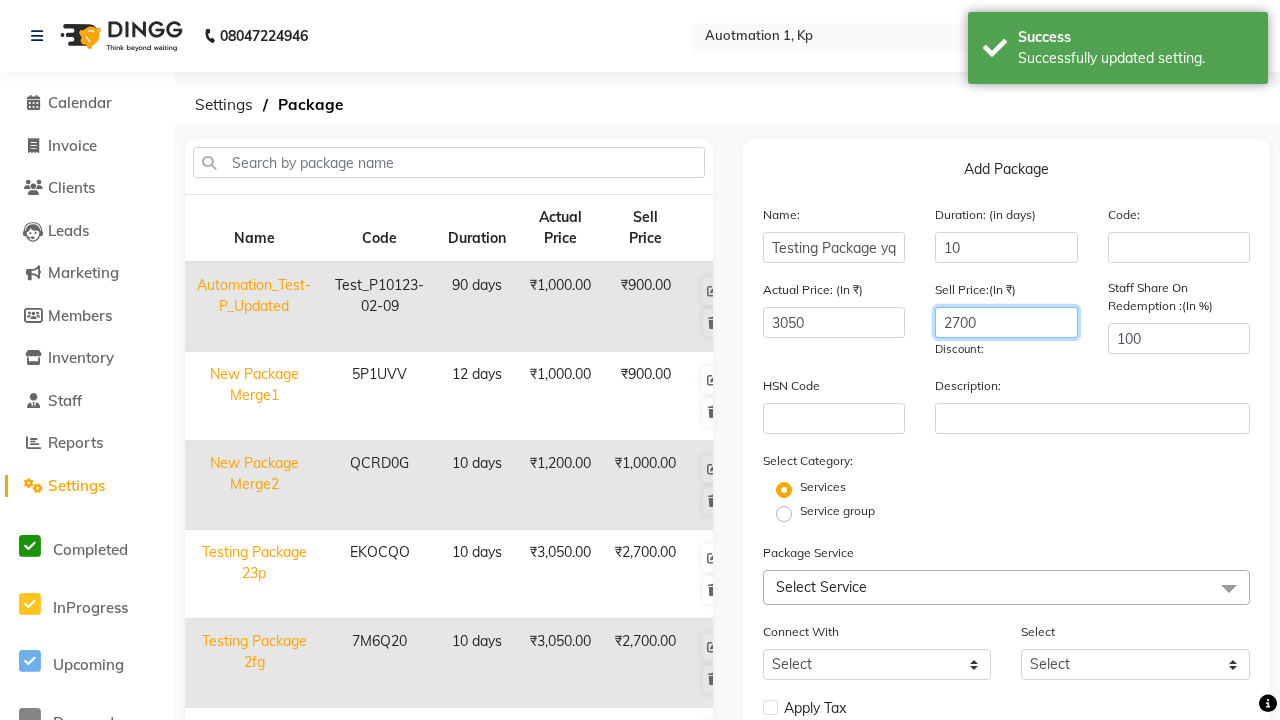 scroll, scrollTop: 0, scrollLeft: 0, axis: both 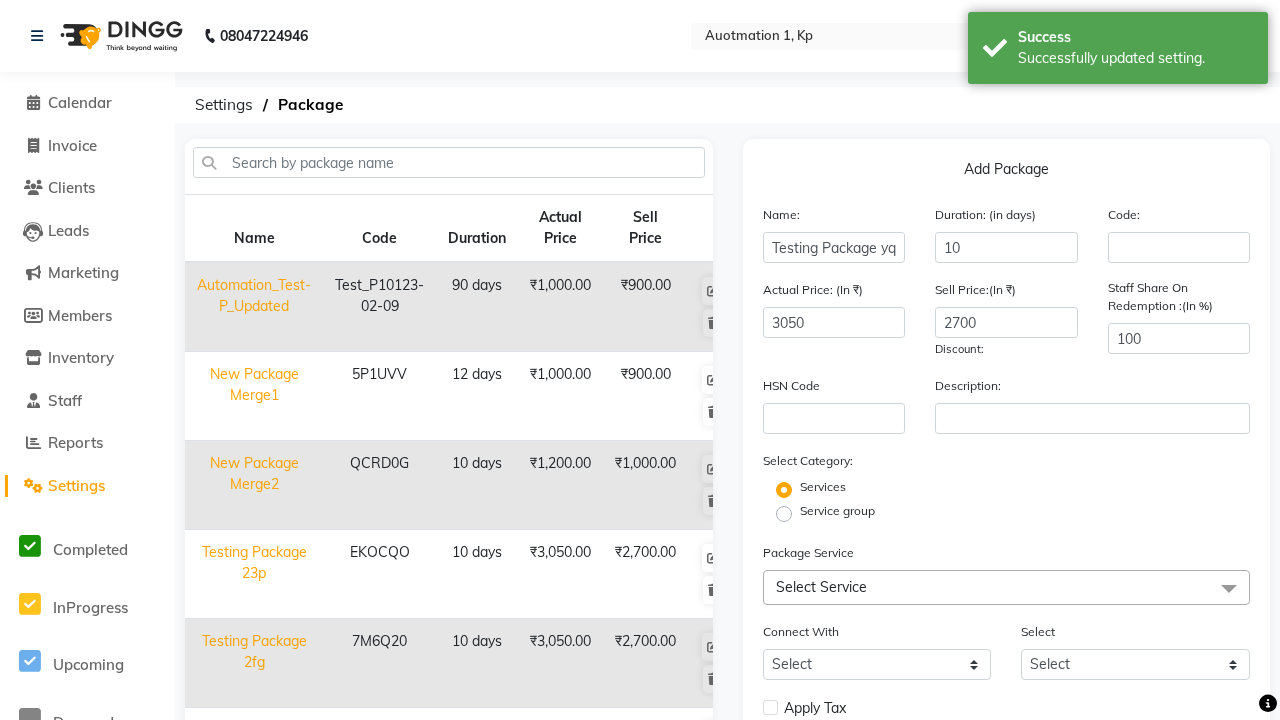 click on "Service group" 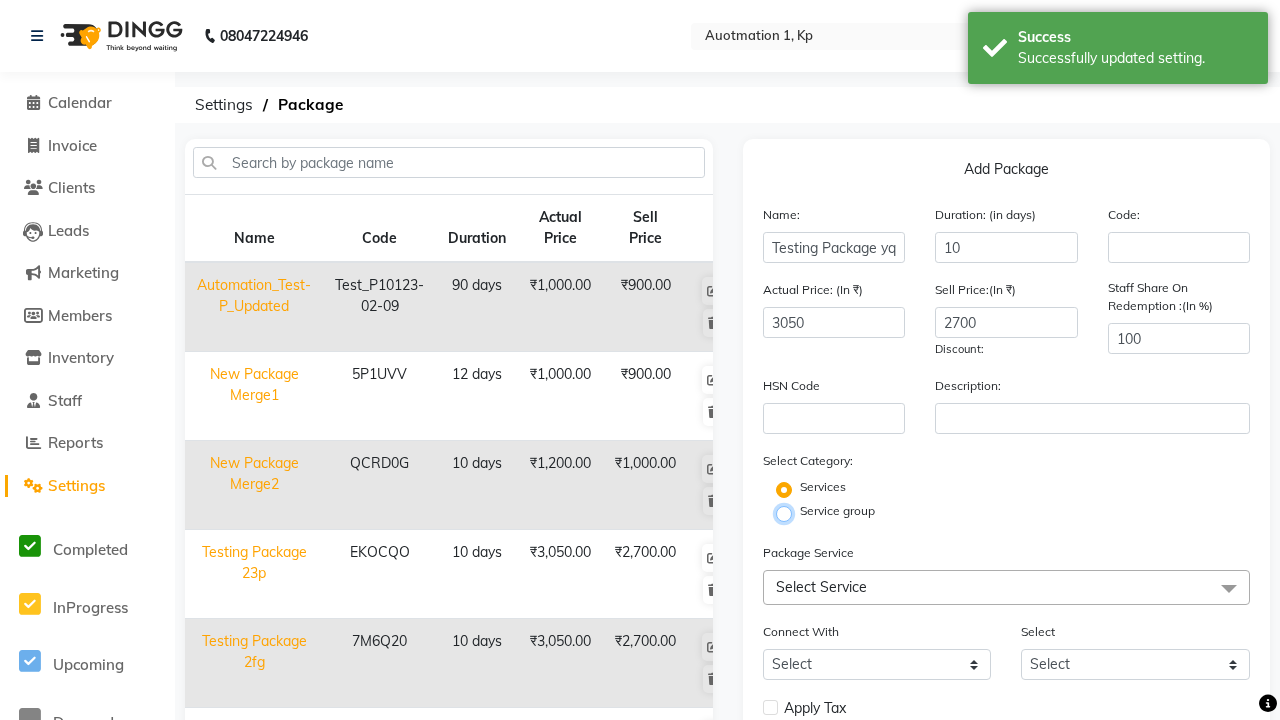 click on "Service group" at bounding box center [790, 512] 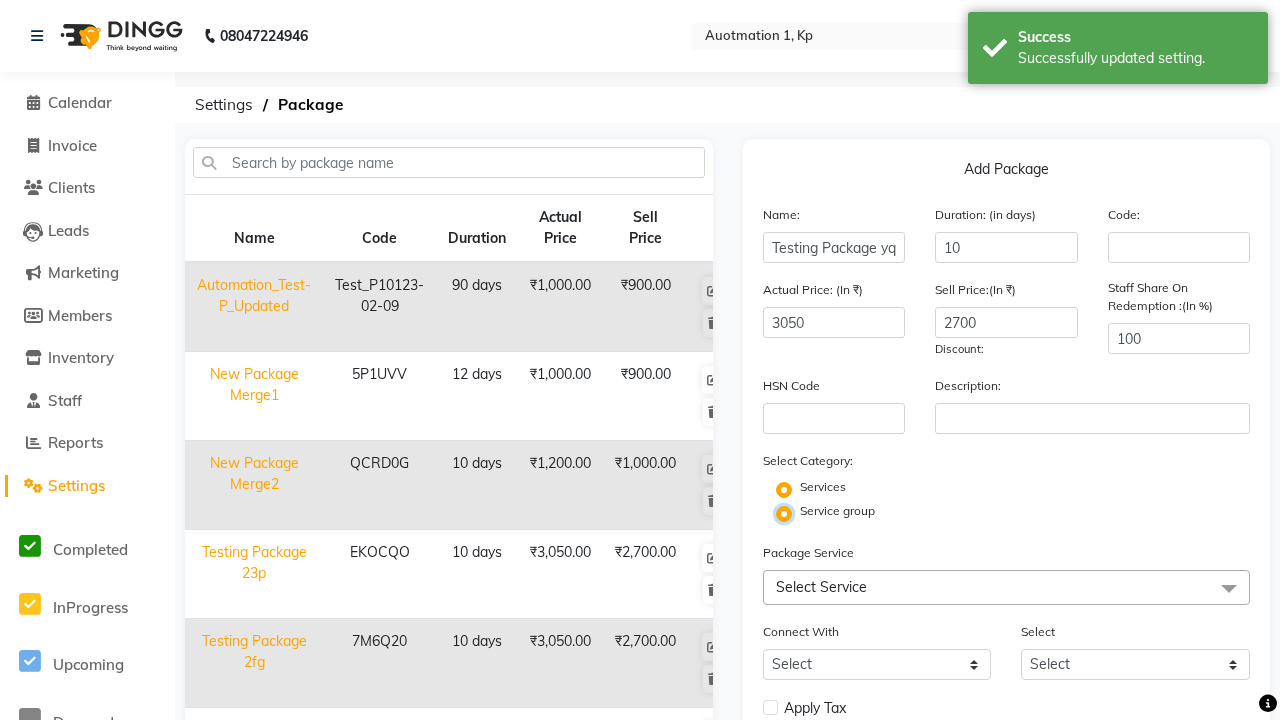 radio on "false" 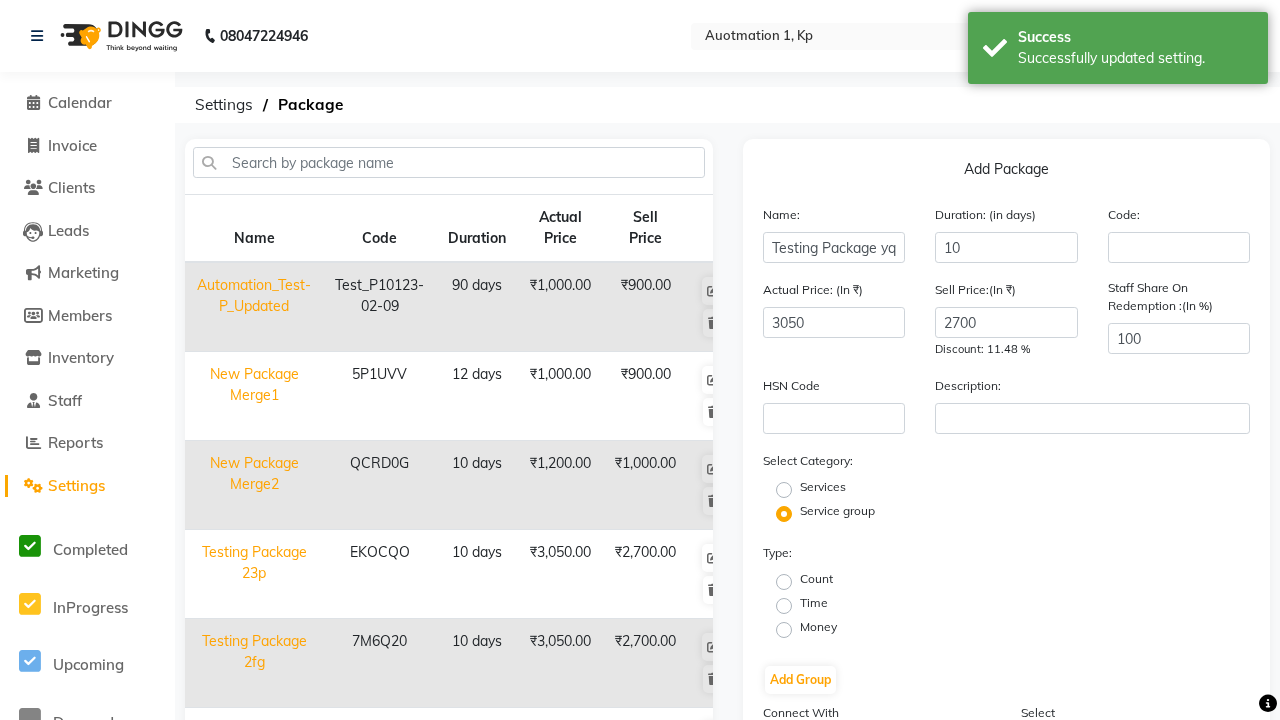 click on "Money" 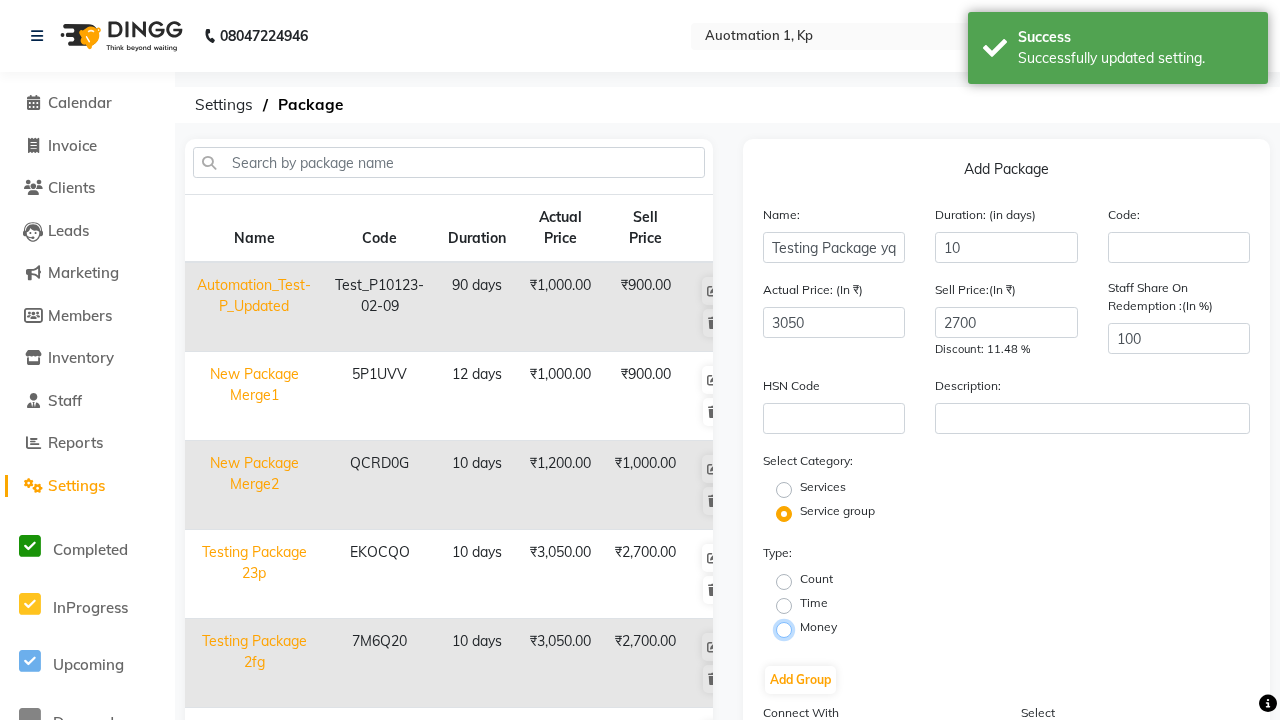 click on "Money" at bounding box center (790, 628) 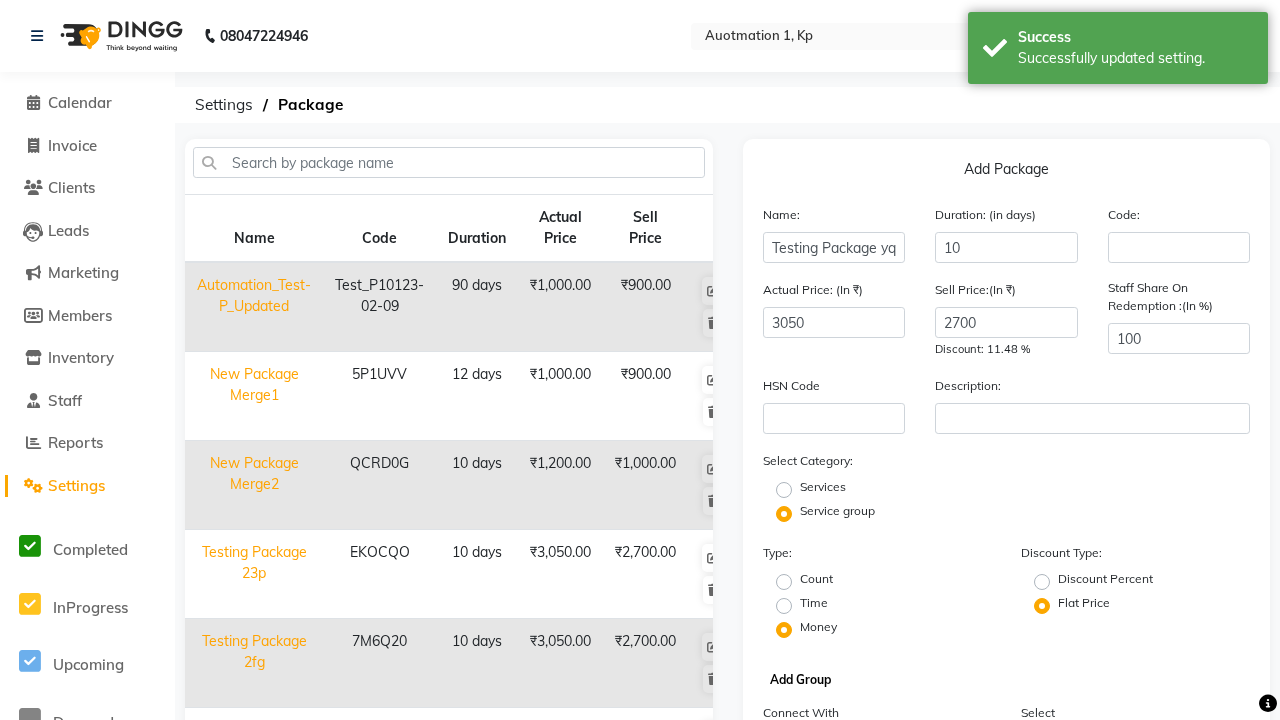 click on "Add Group" 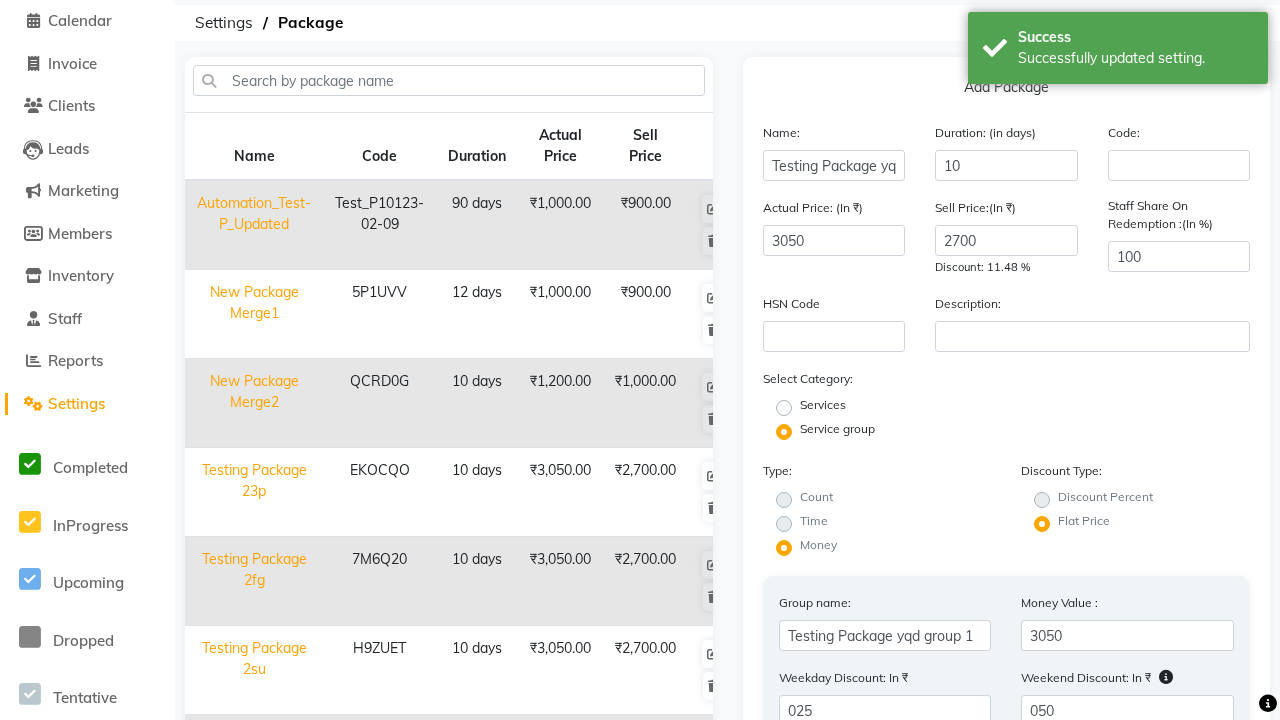 scroll, scrollTop: 215, scrollLeft: 0, axis: vertical 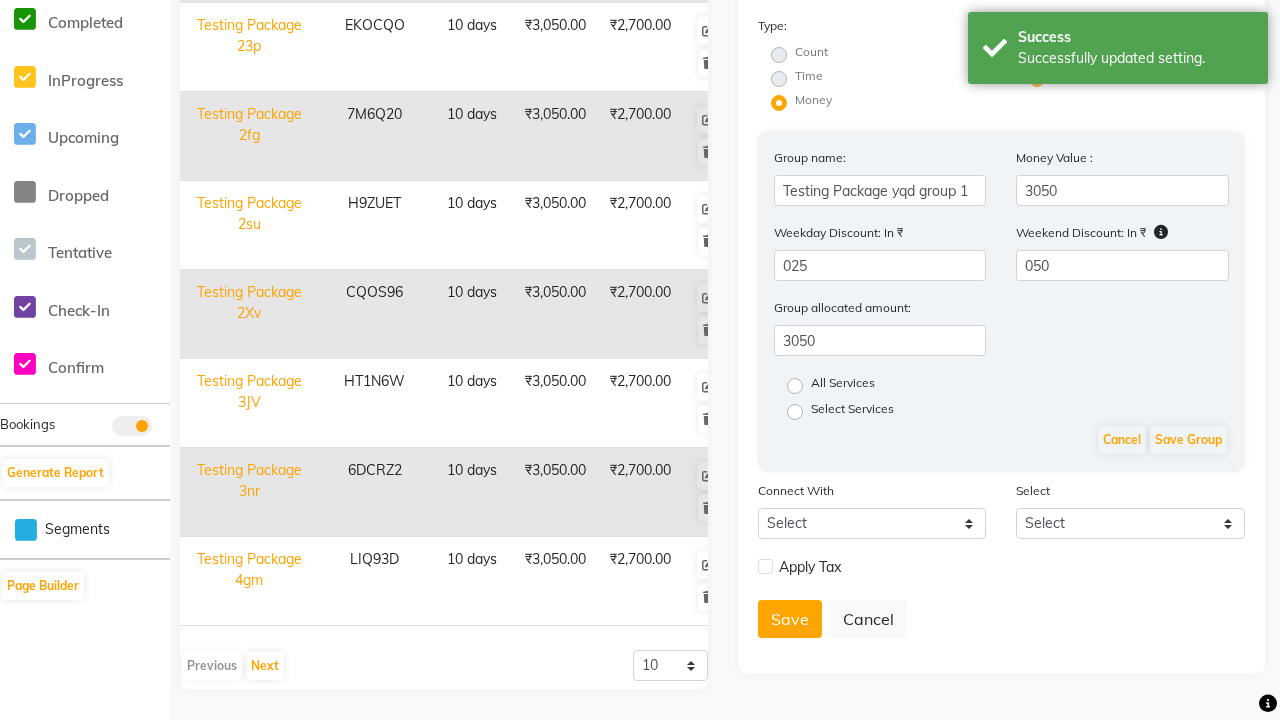 type on "050" 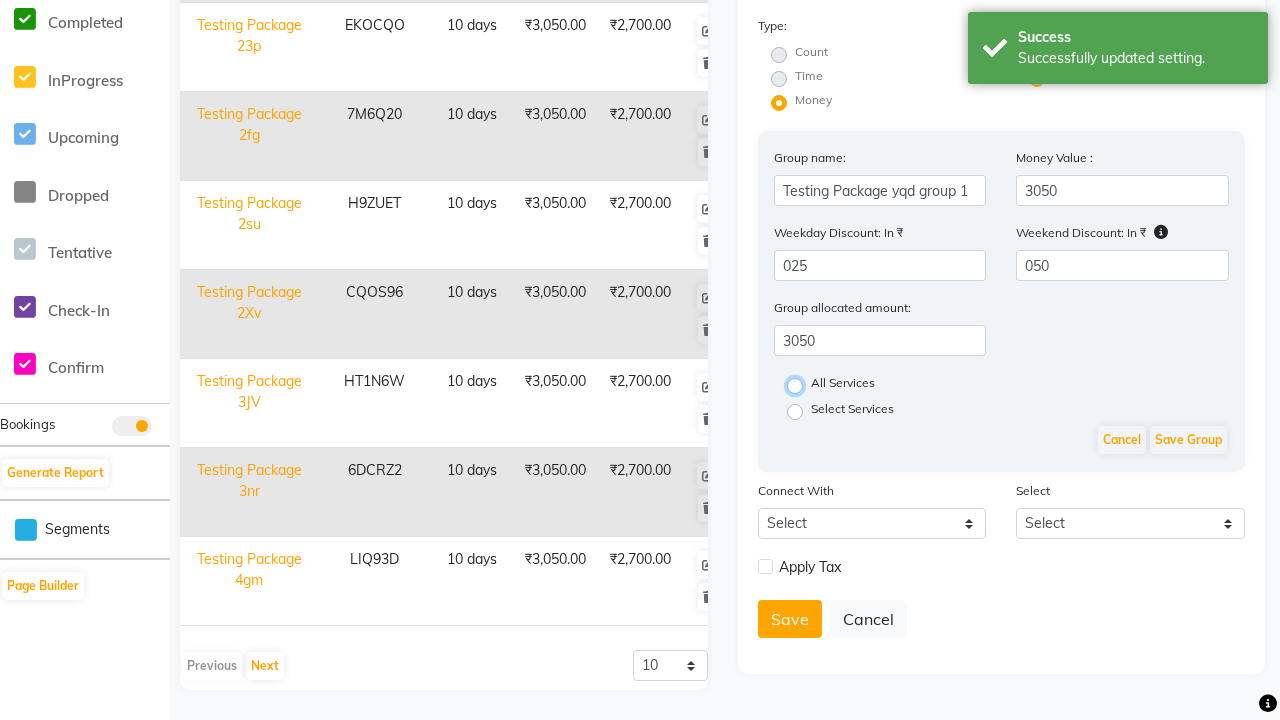 click on "All Services" at bounding box center [801, 384] 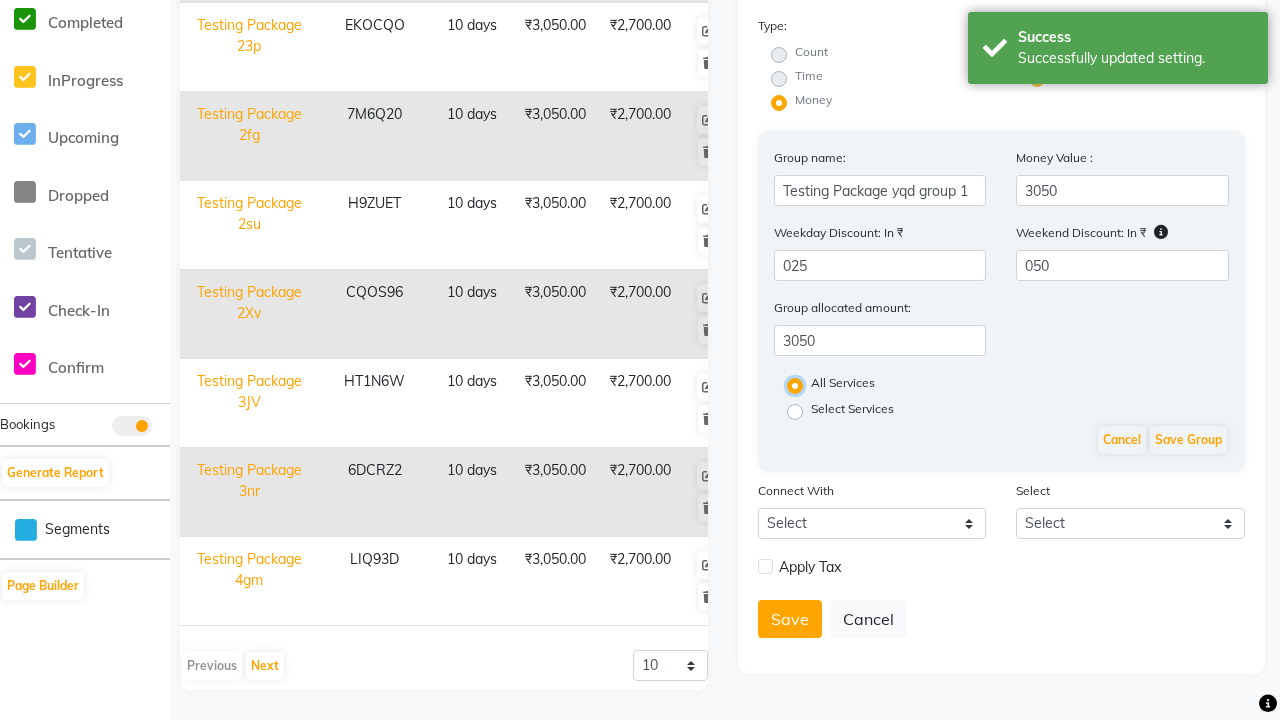 scroll, scrollTop: 0, scrollLeft: 0, axis: both 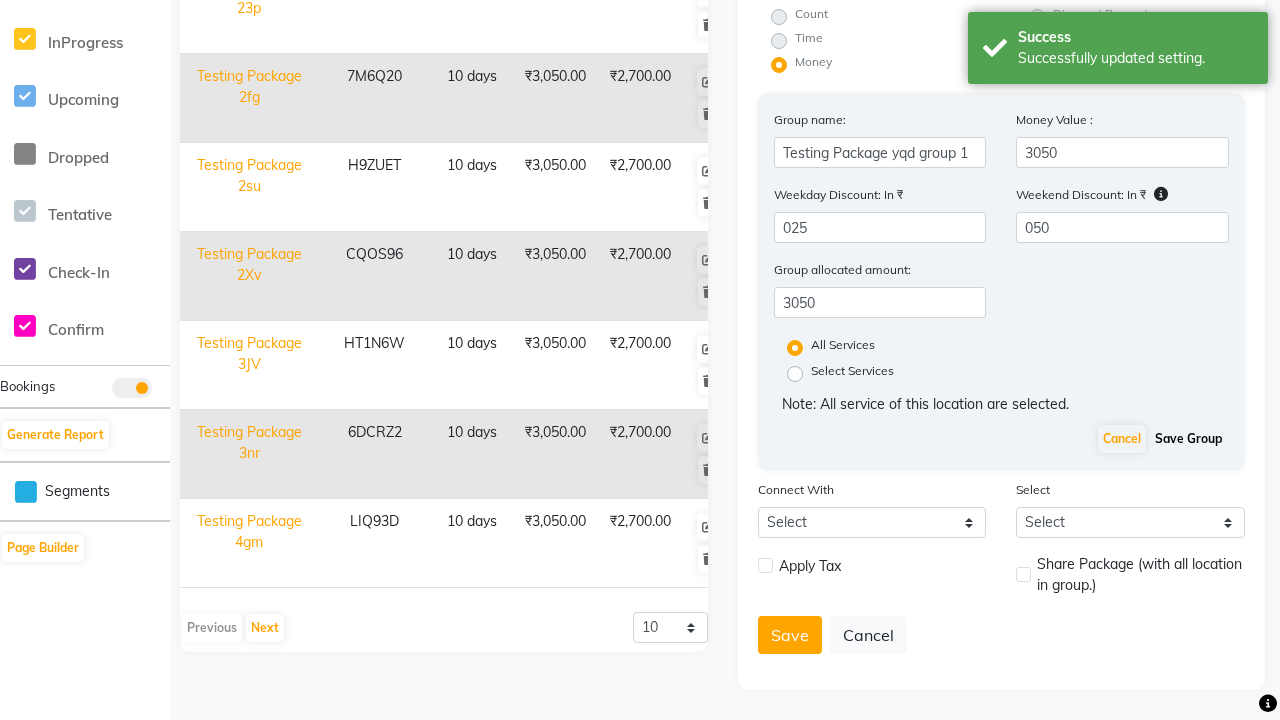 click on "Save Group" 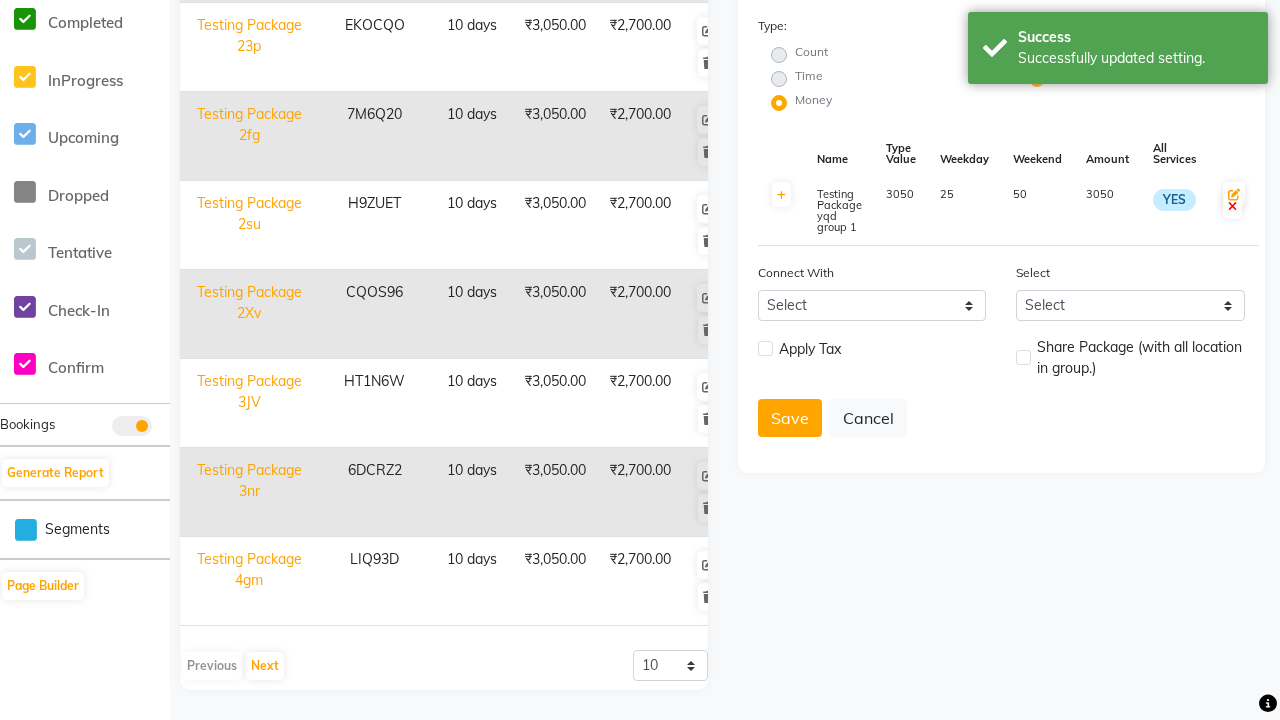 scroll, scrollTop: 525, scrollLeft: 0, axis: vertical 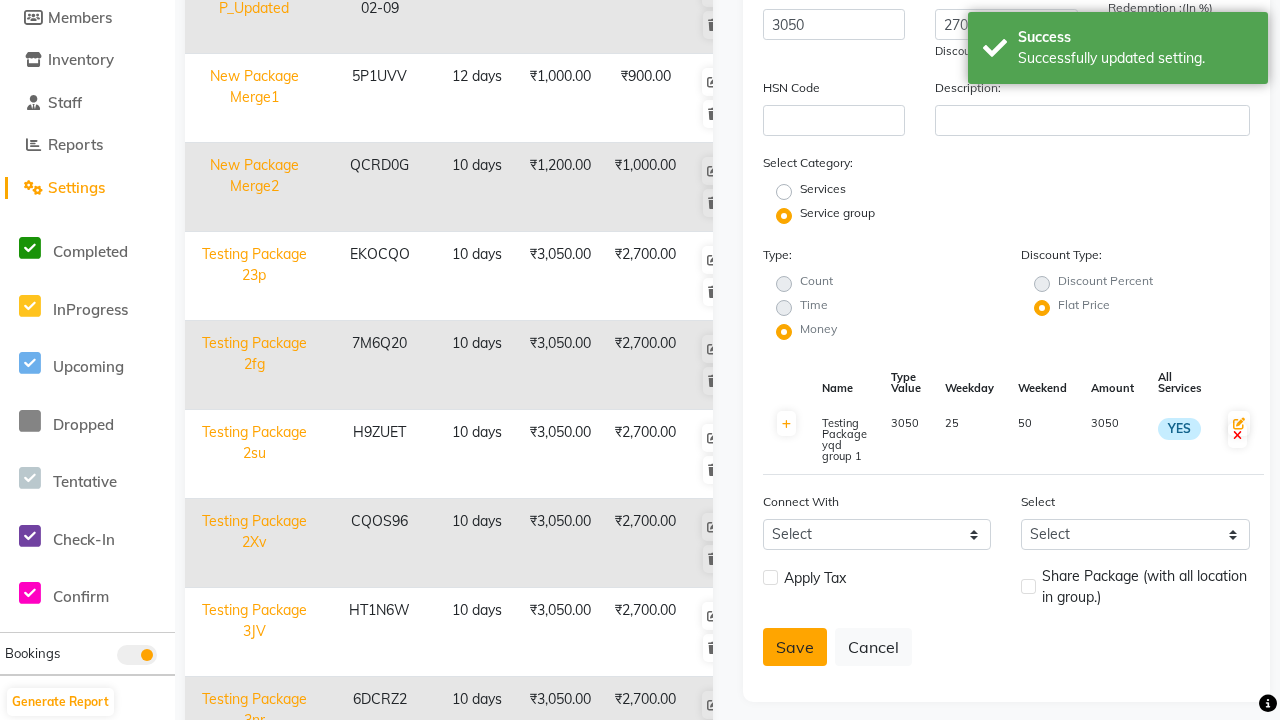 click on "Save" 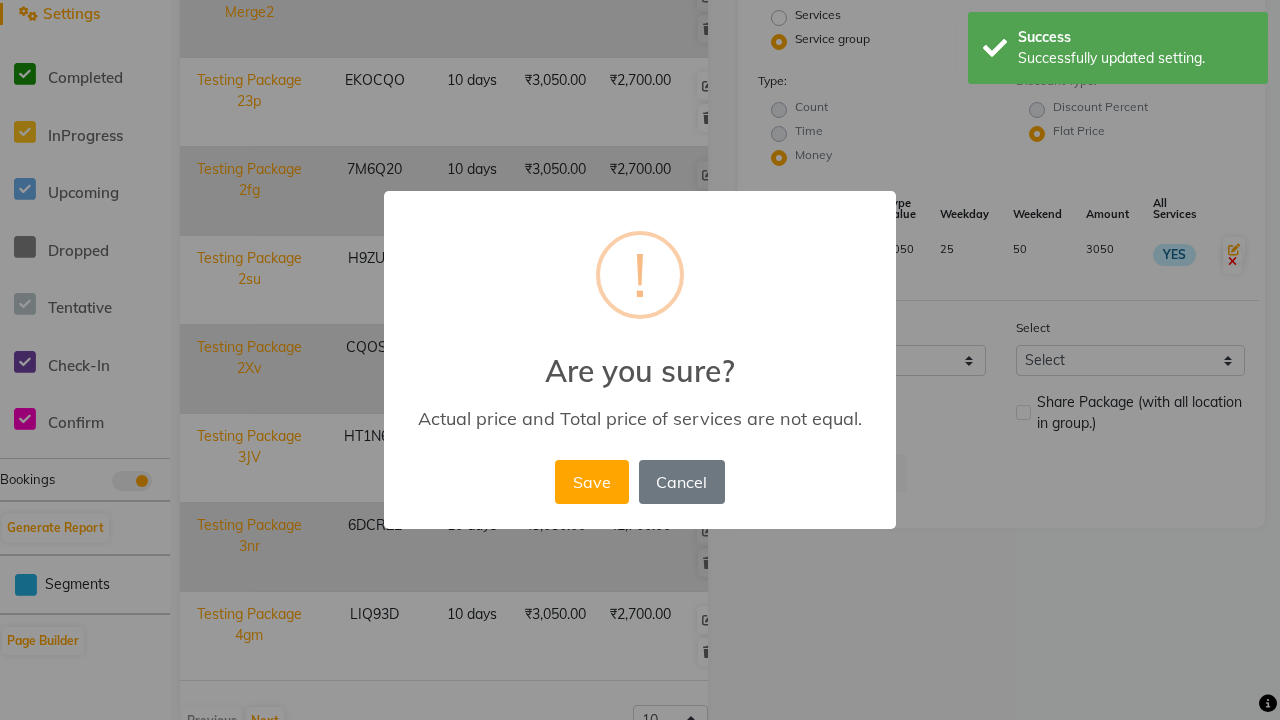 scroll, scrollTop: 527, scrollLeft: 0, axis: vertical 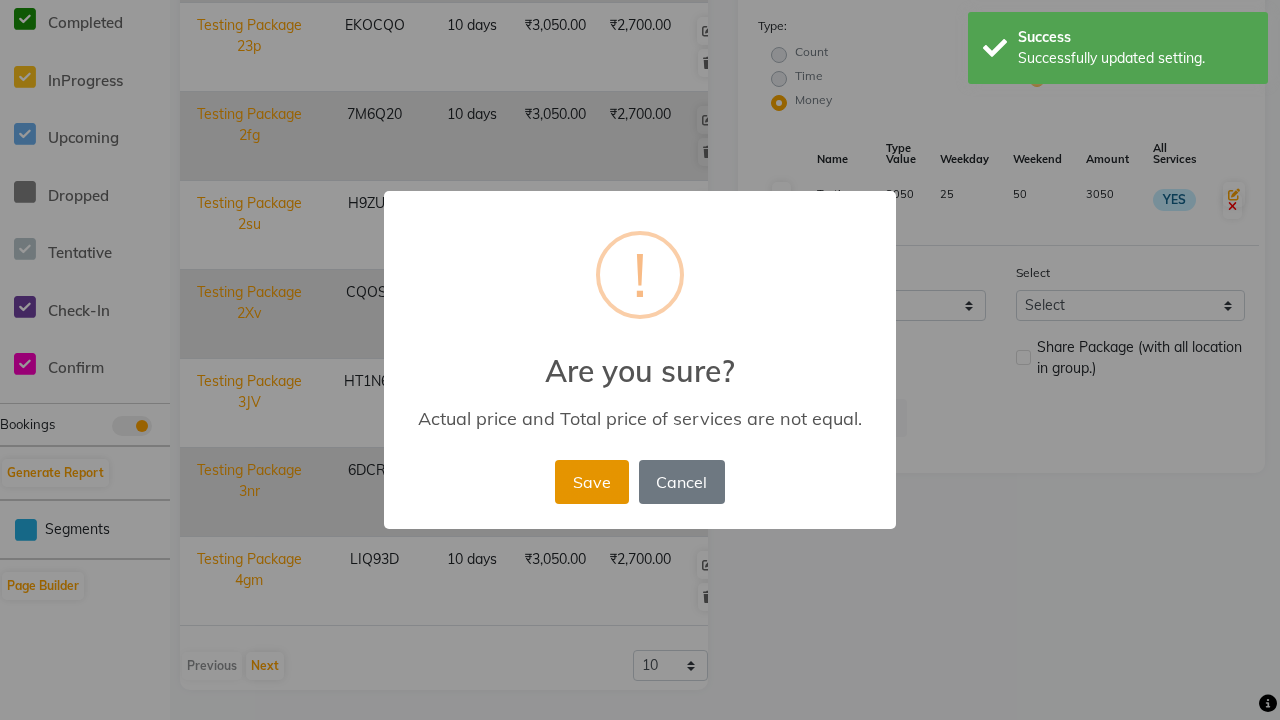click on "Save" at bounding box center [591, 482] 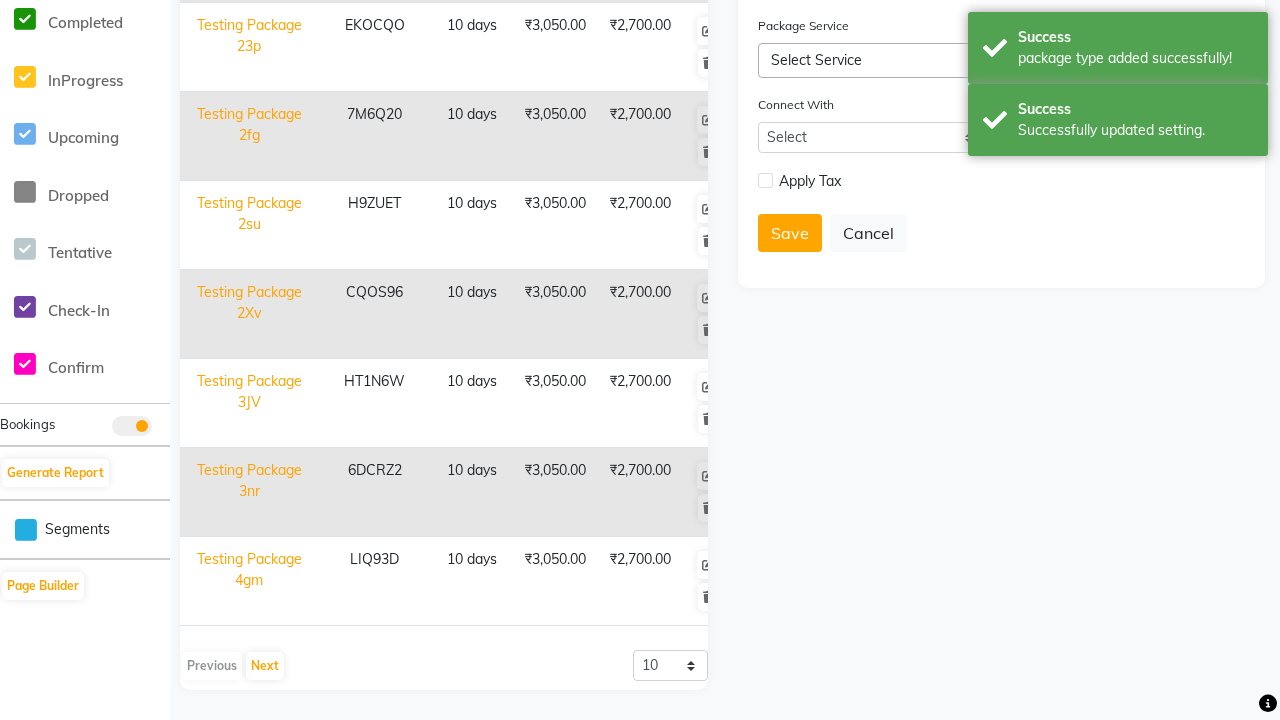 click on "Success   Successfully updated setting." at bounding box center [1118, 120] 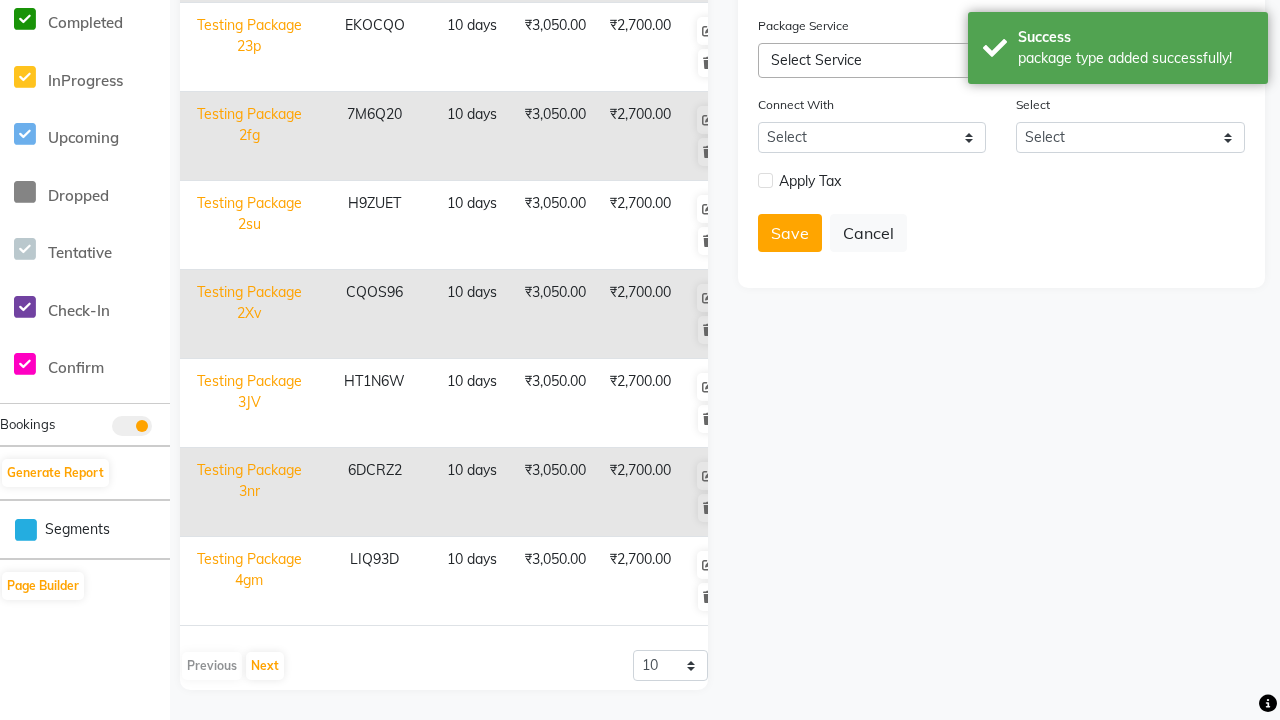 click at bounding box center [32, -491] 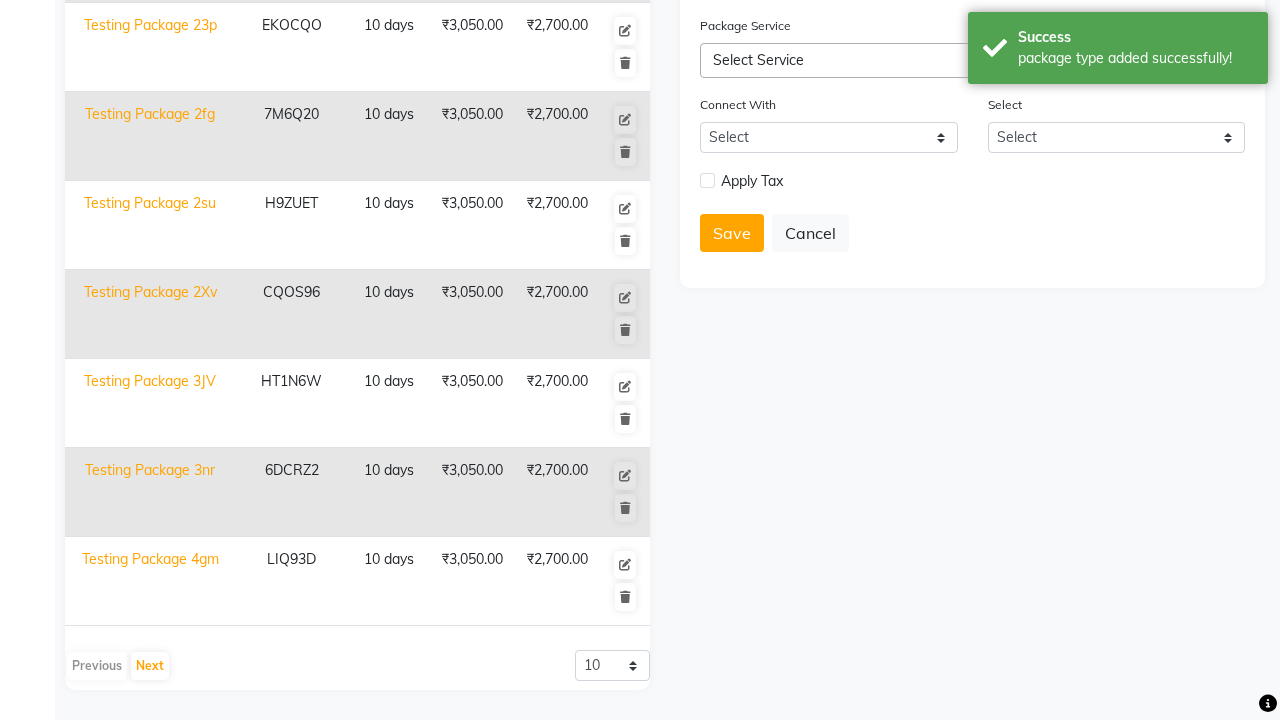 scroll, scrollTop: 0, scrollLeft: 0, axis: both 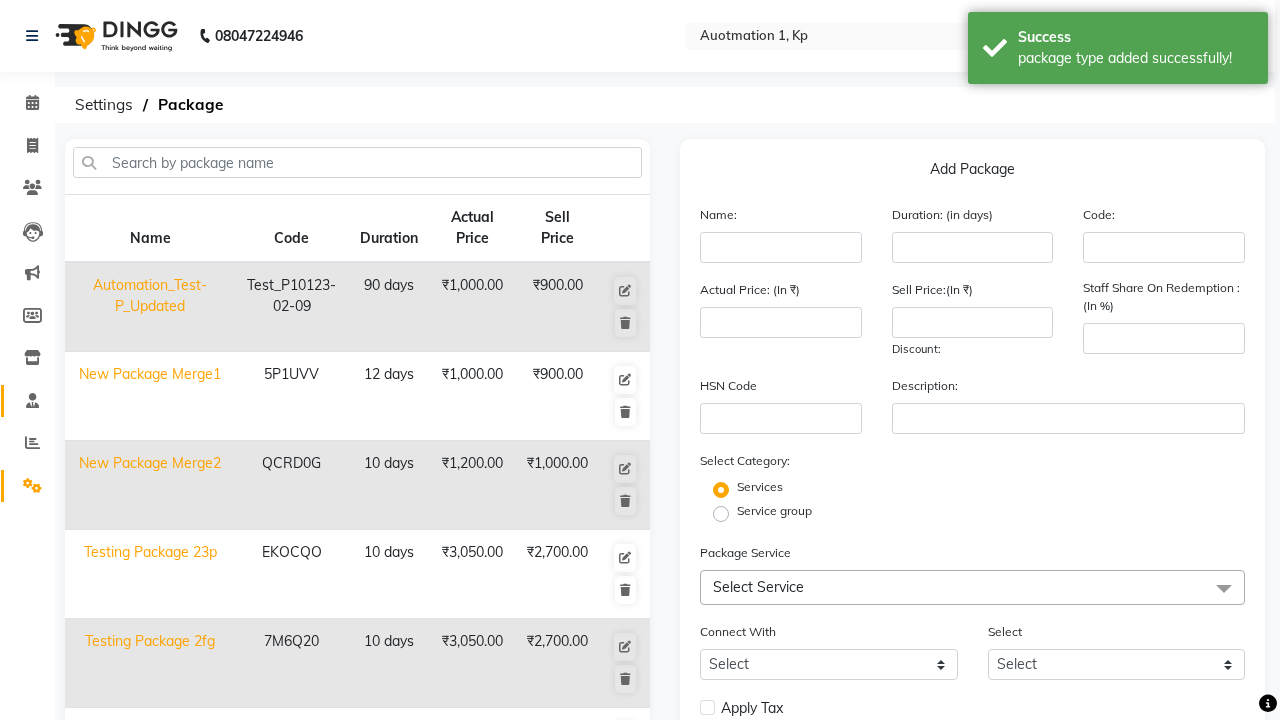 click 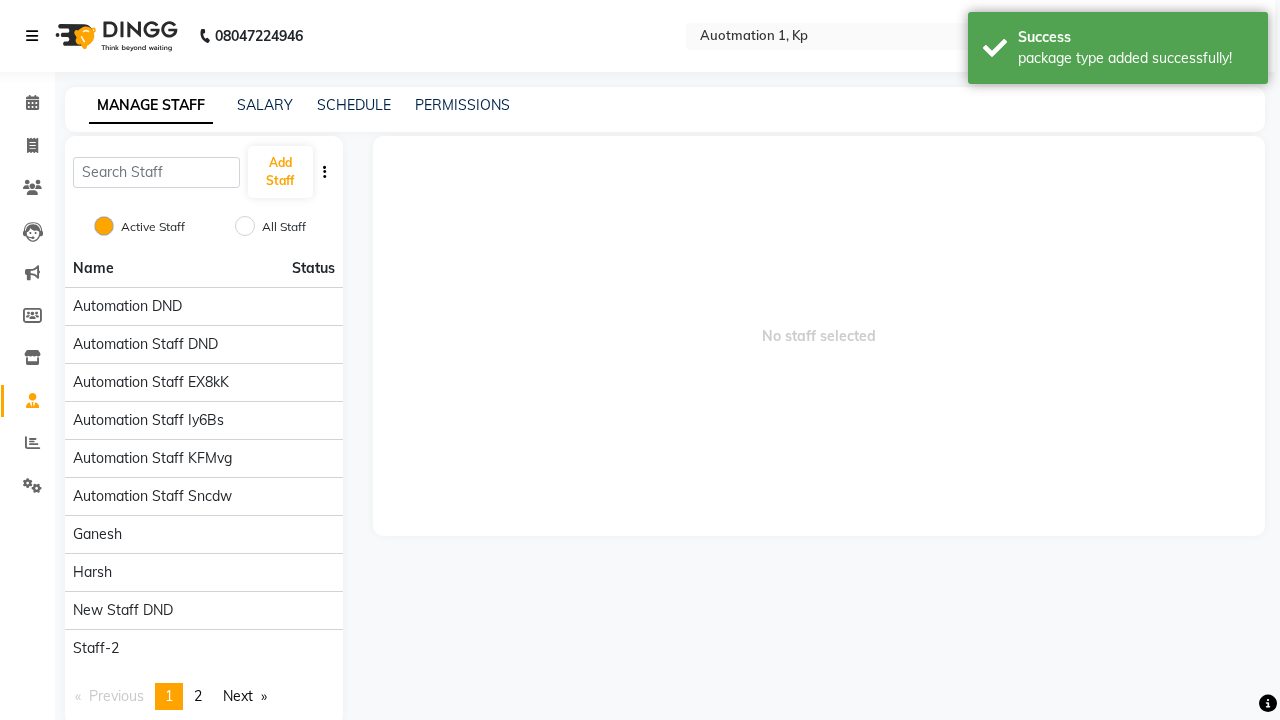 click at bounding box center [32, 36] 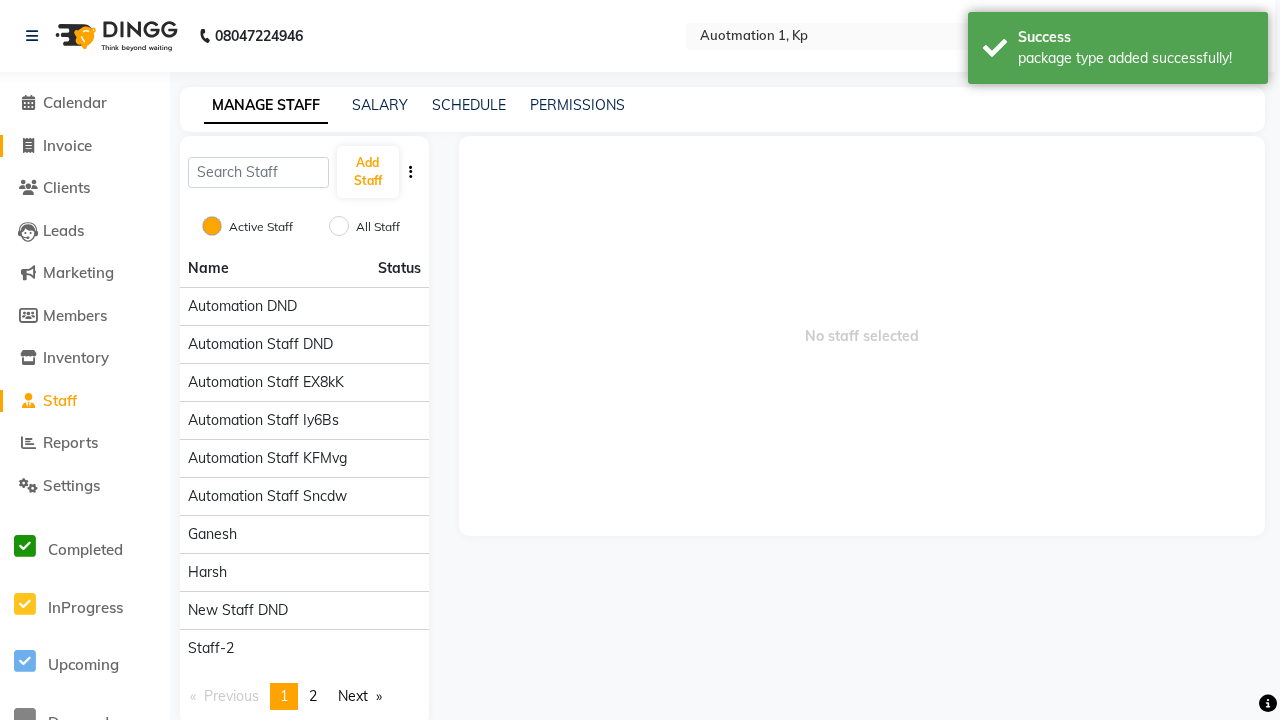 click on "Invoice" 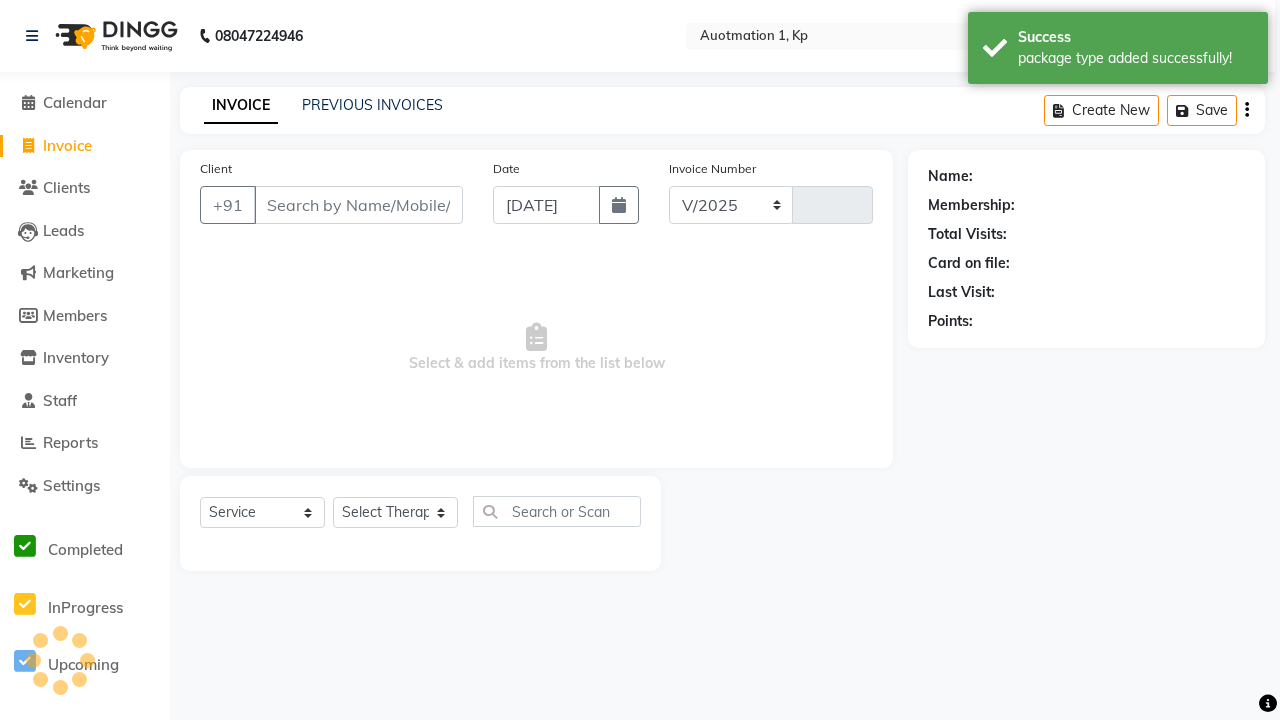 select on "150" 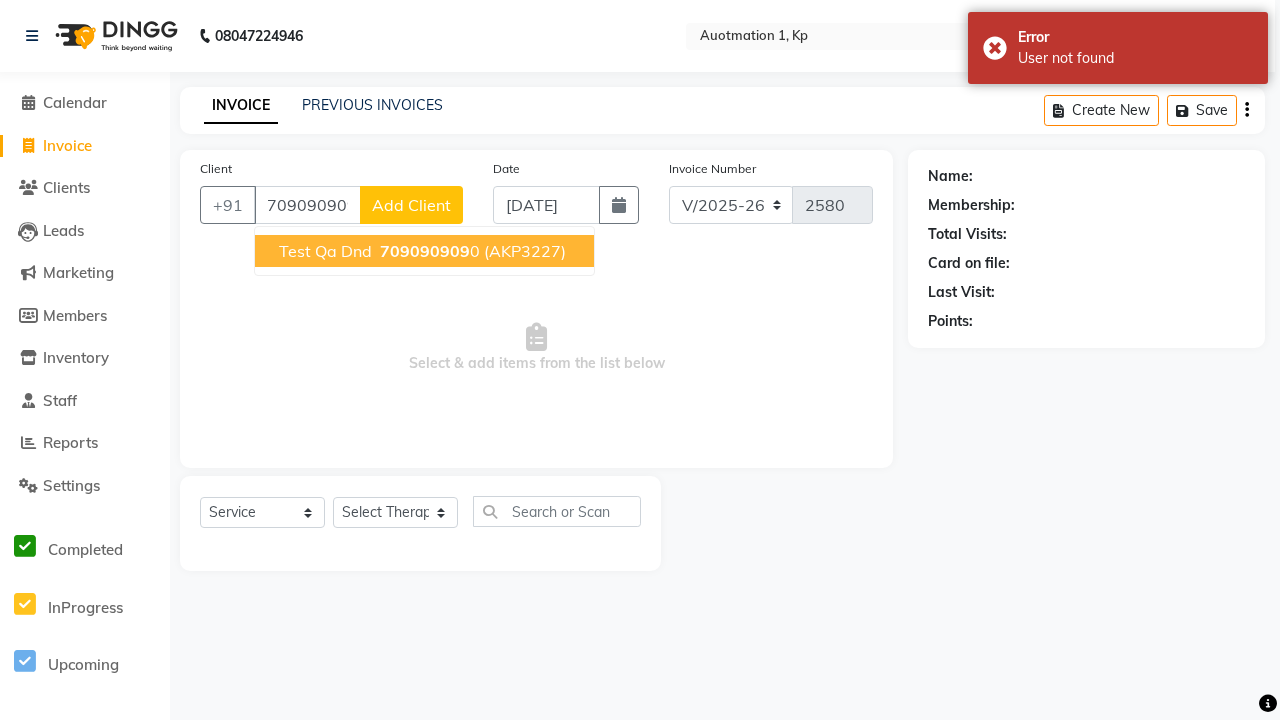 click on "709090909" at bounding box center (425, 251) 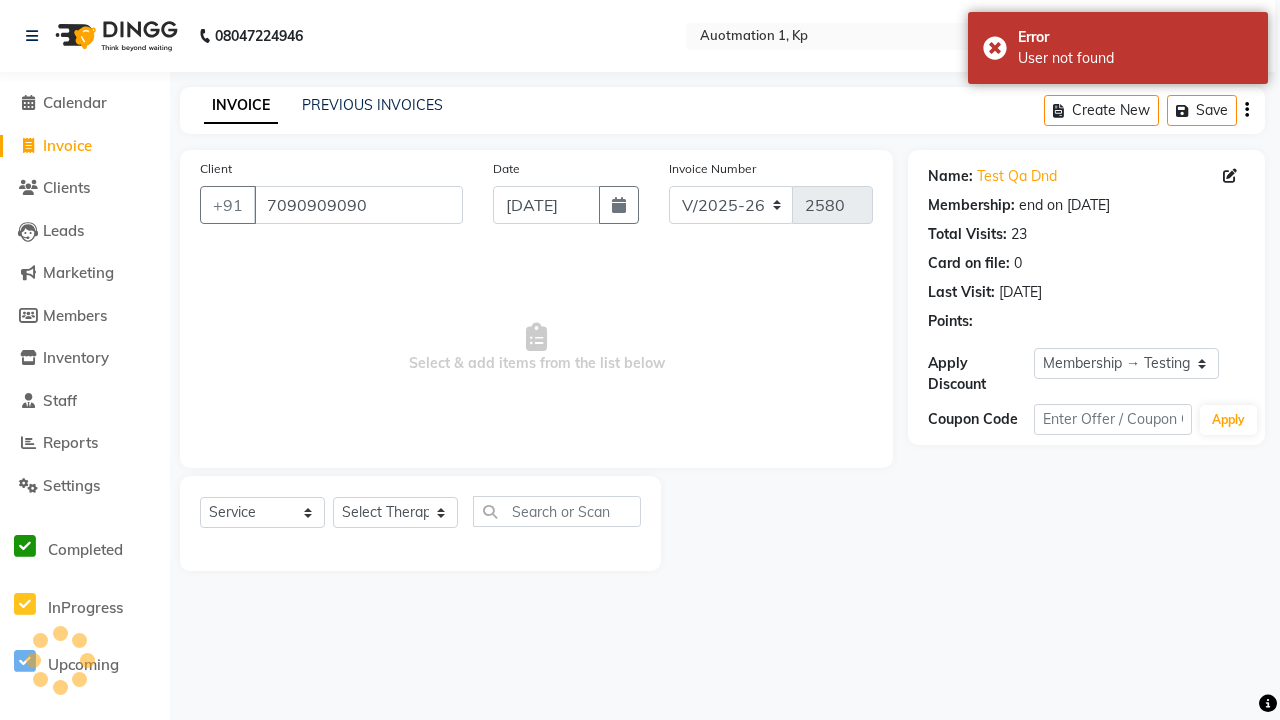 select on "0:" 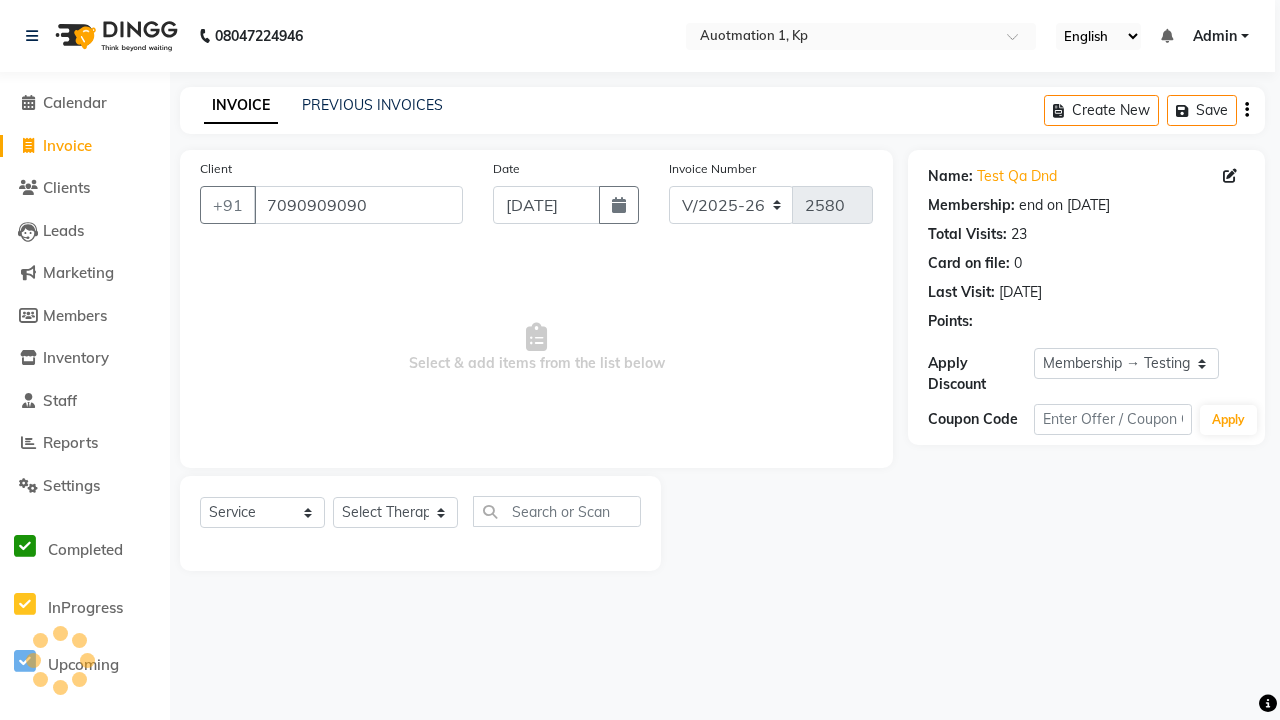 select on "package" 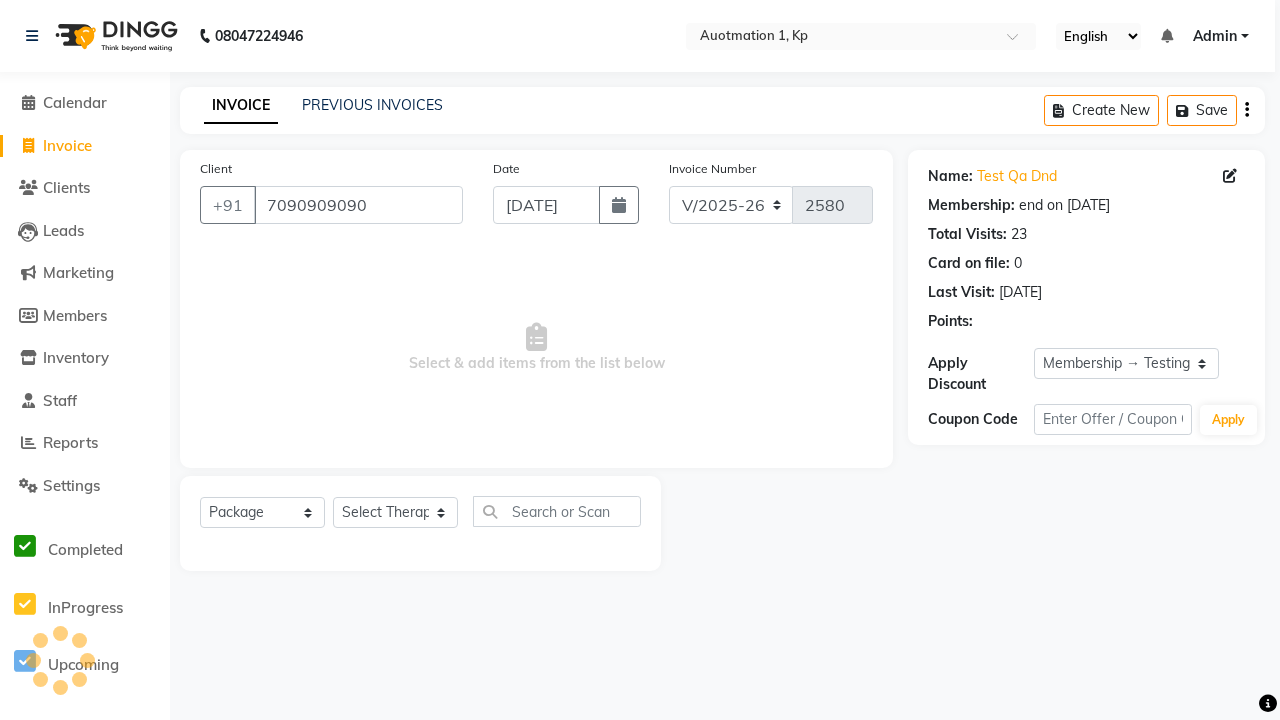 select on "5439" 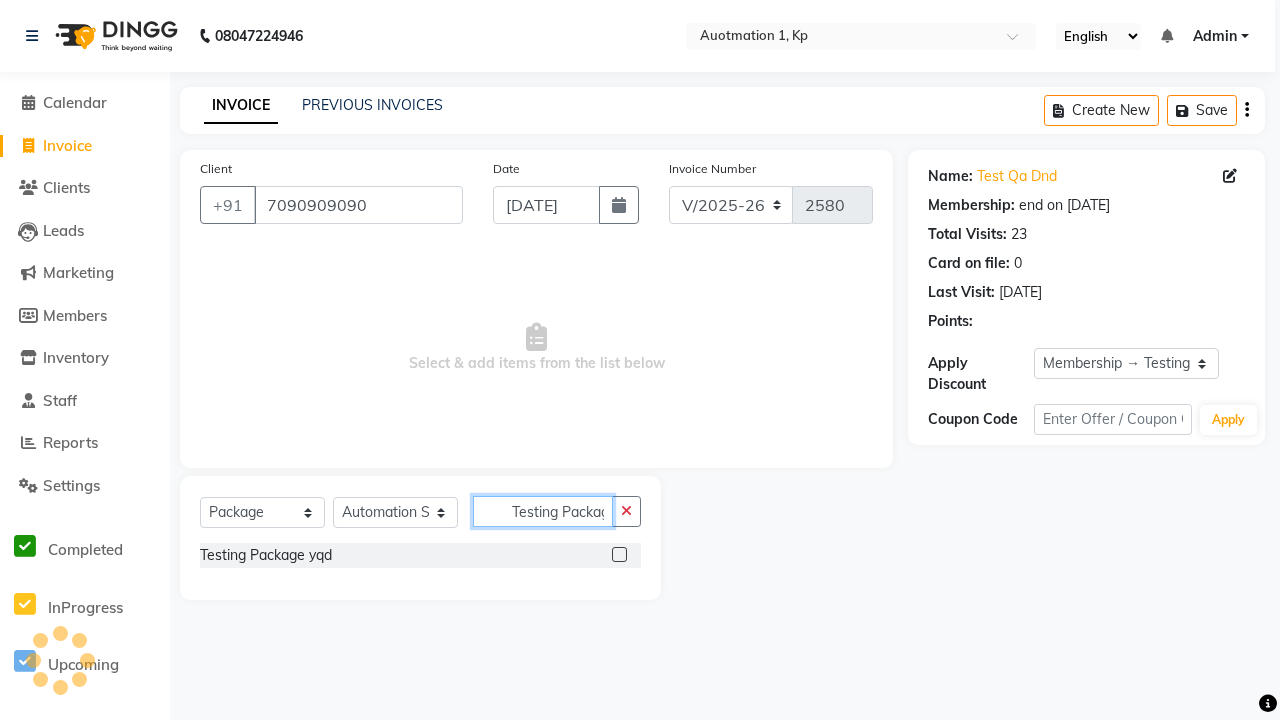 type on "Testing Package yqd" 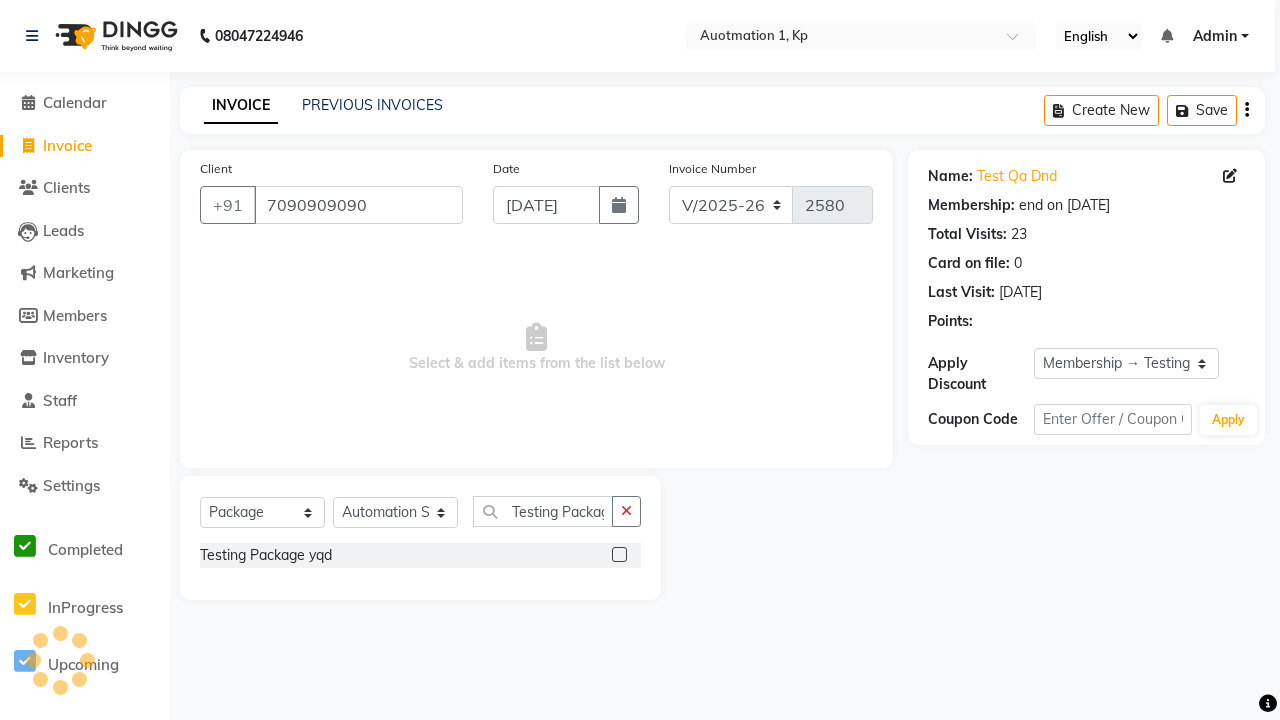click 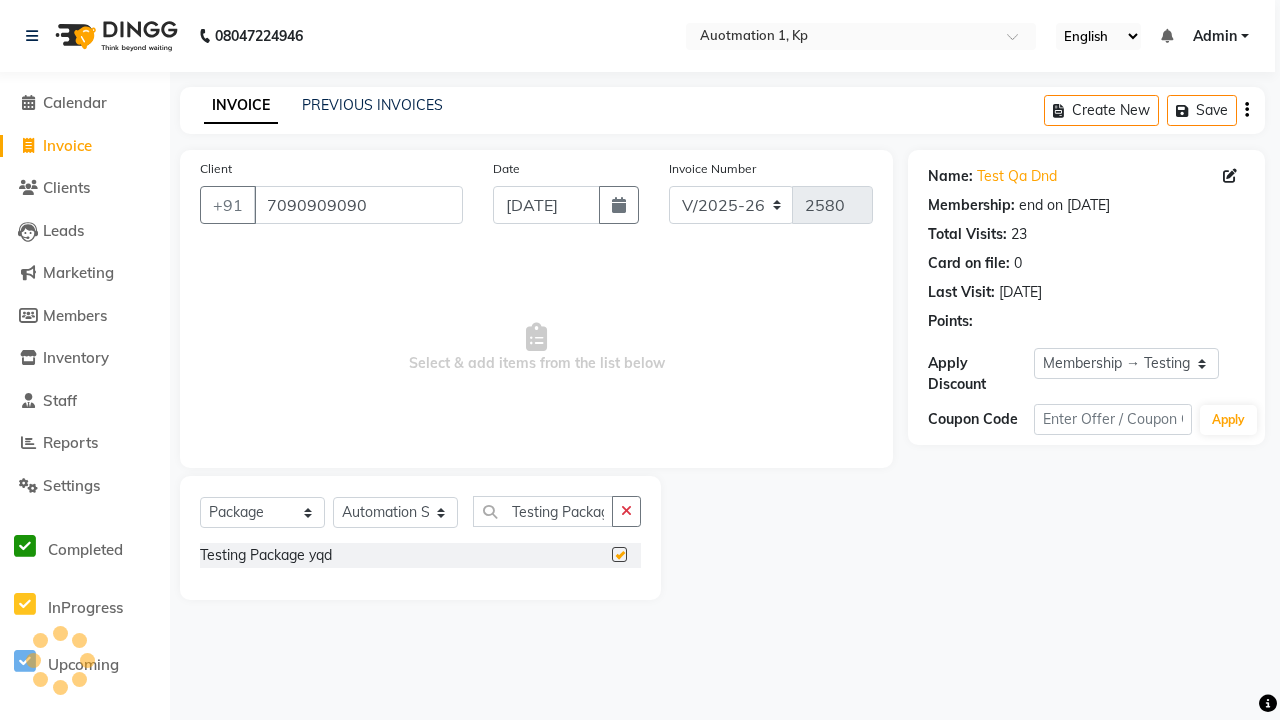 scroll, scrollTop: 0, scrollLeft: 0, axis: both 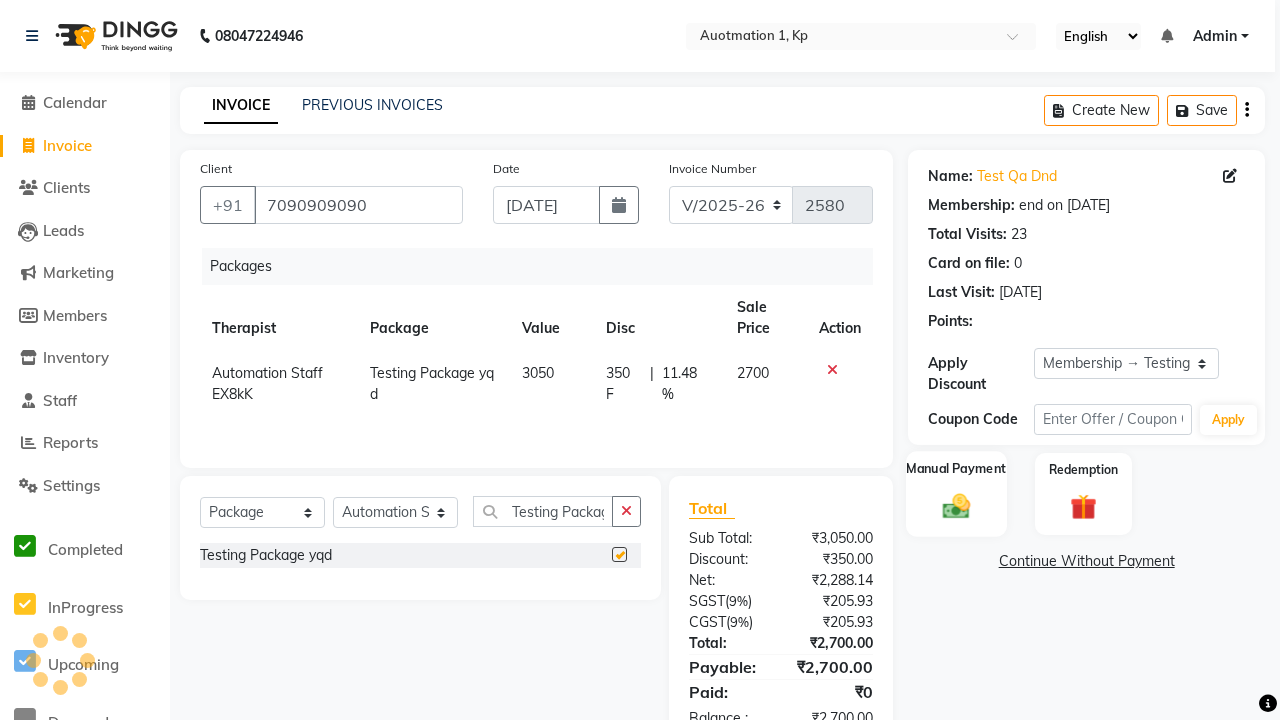 click 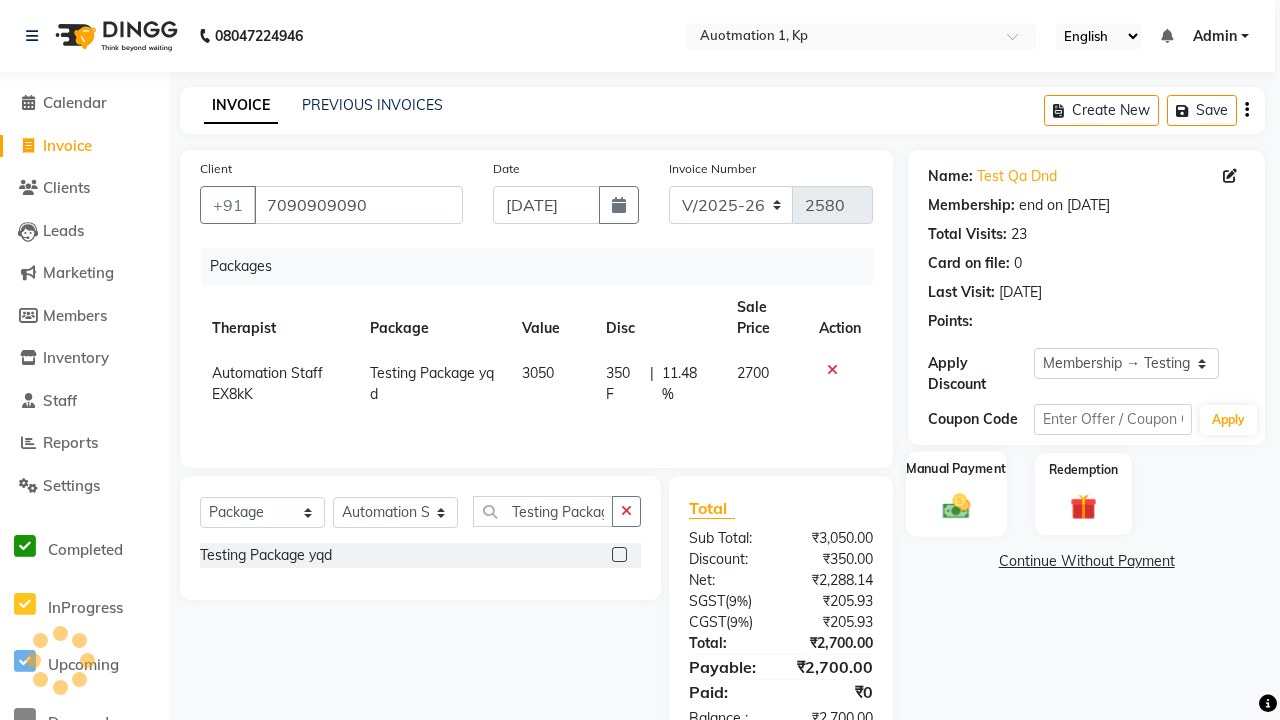 checkbox on "false" 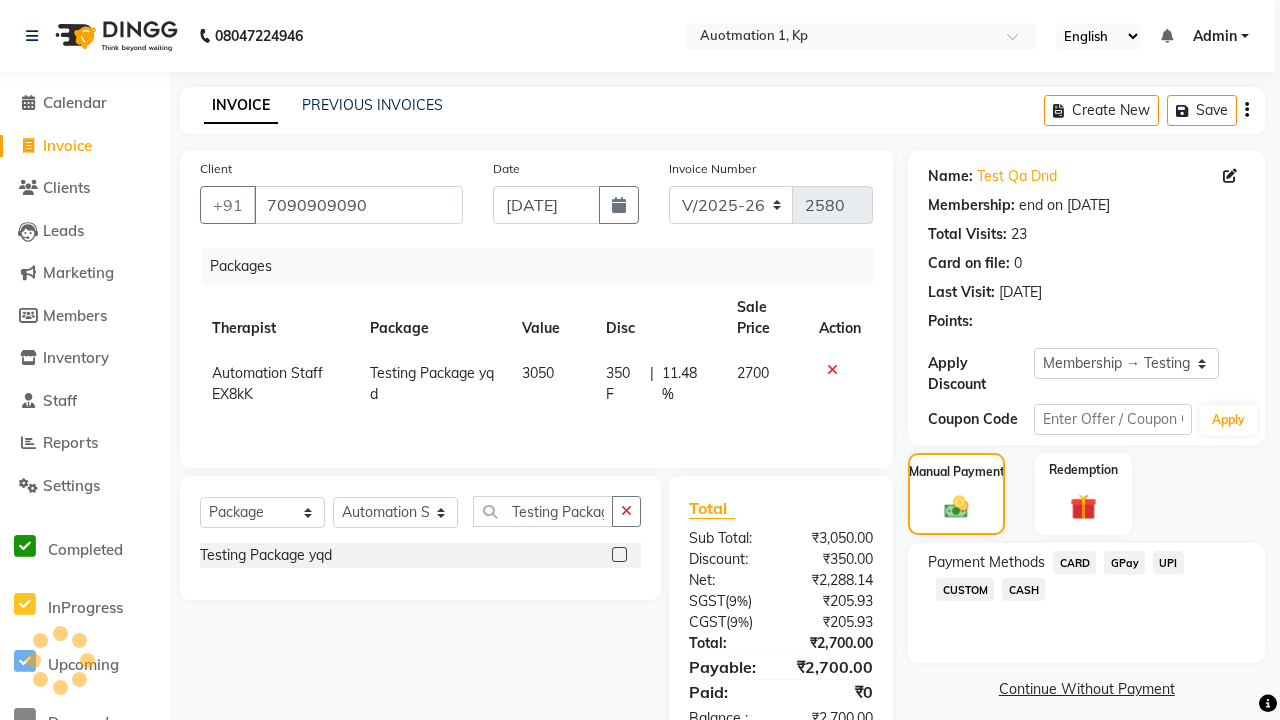 click on "CARD" 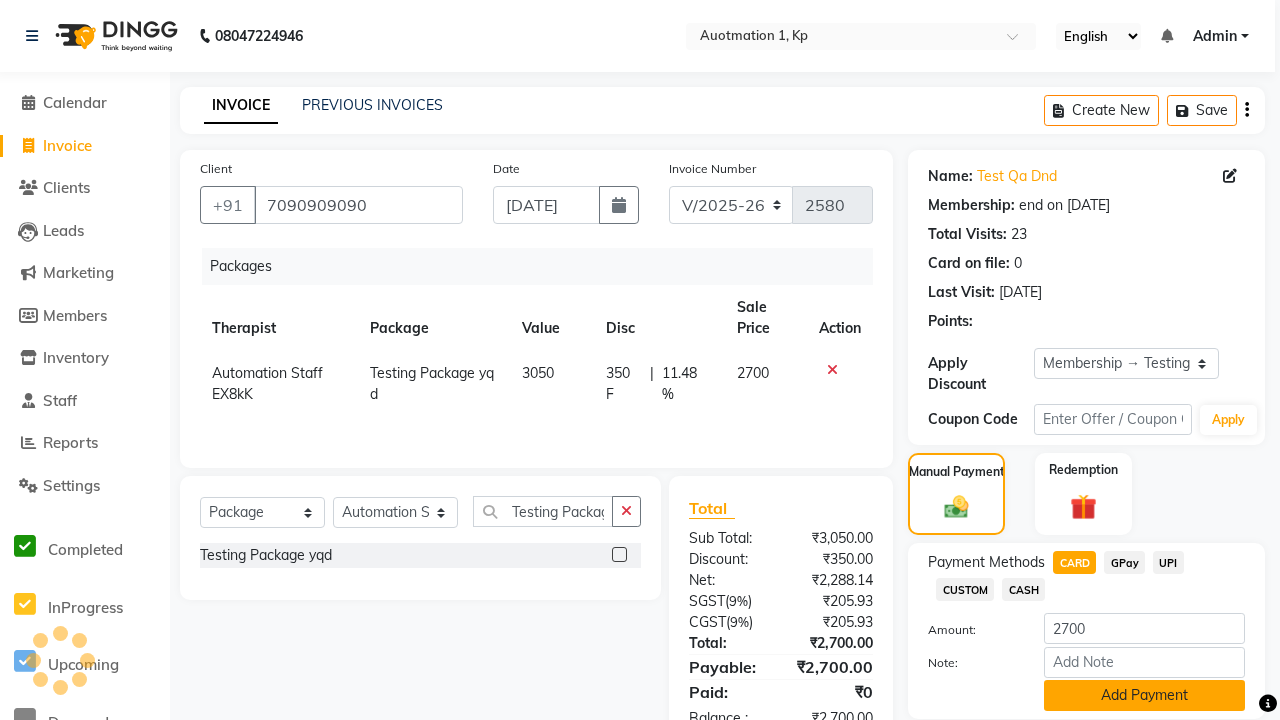 click on "Add Payment" 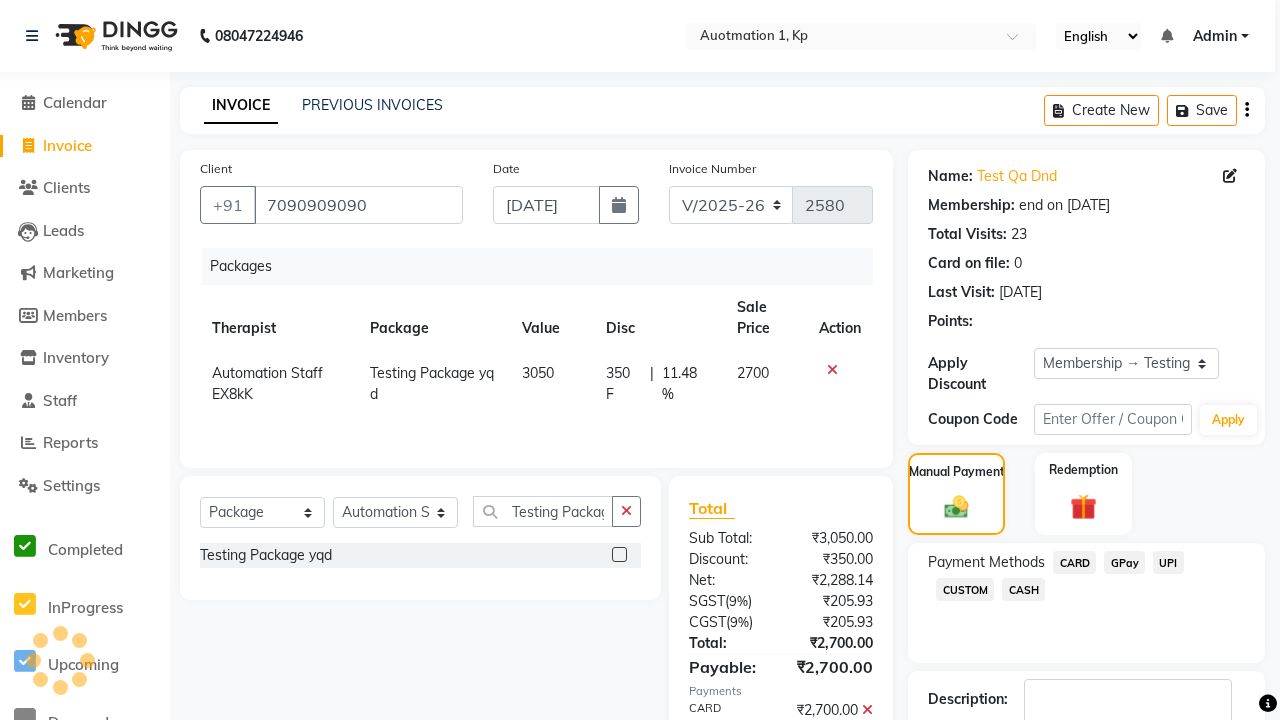 click 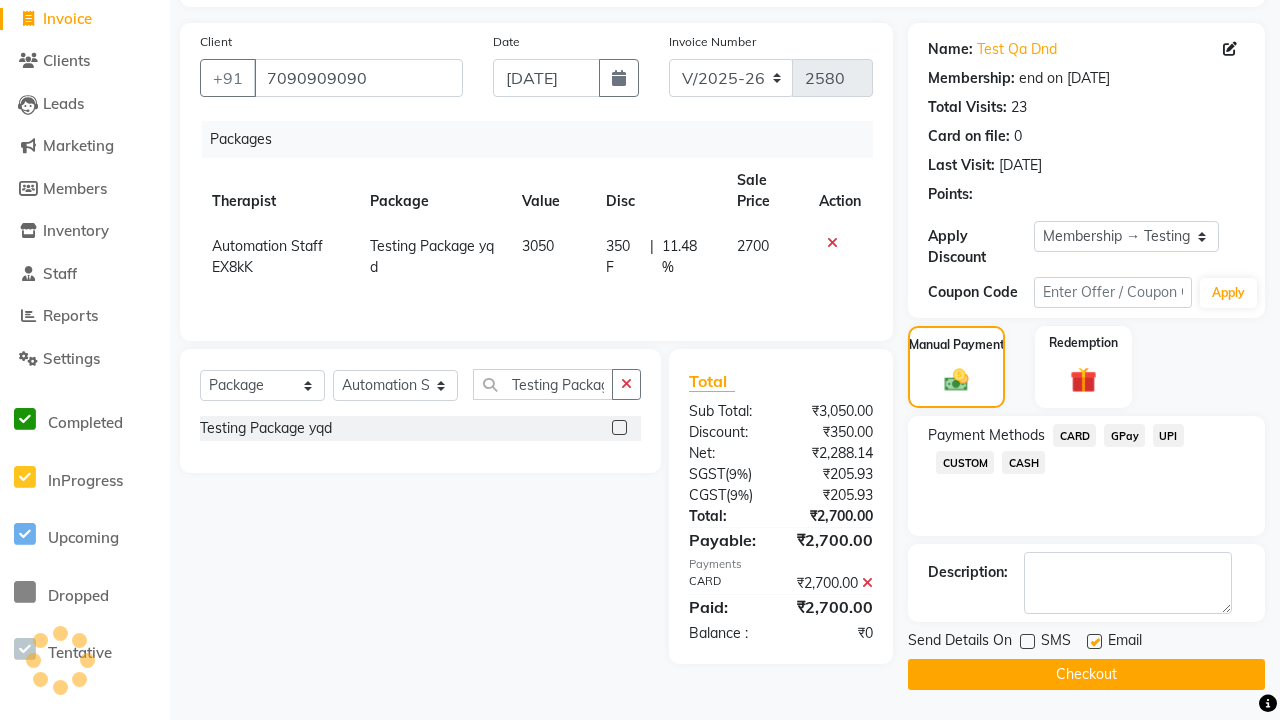 click 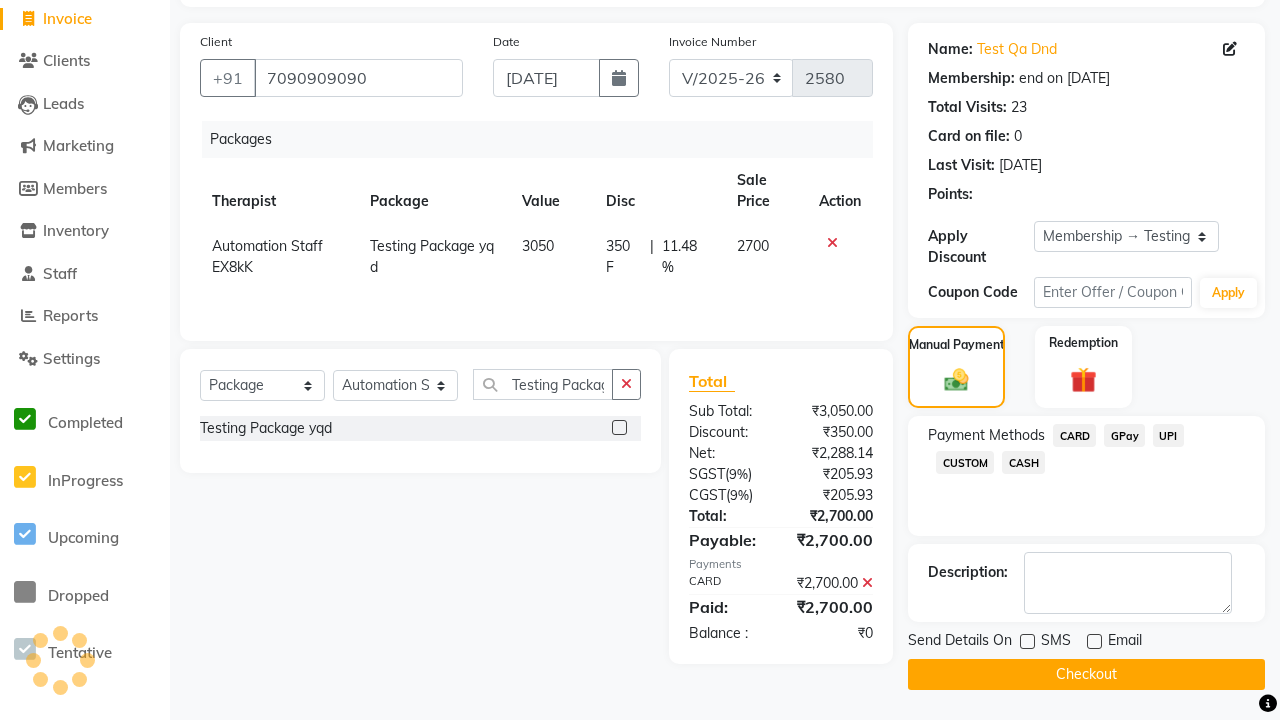 click on "Checkout" 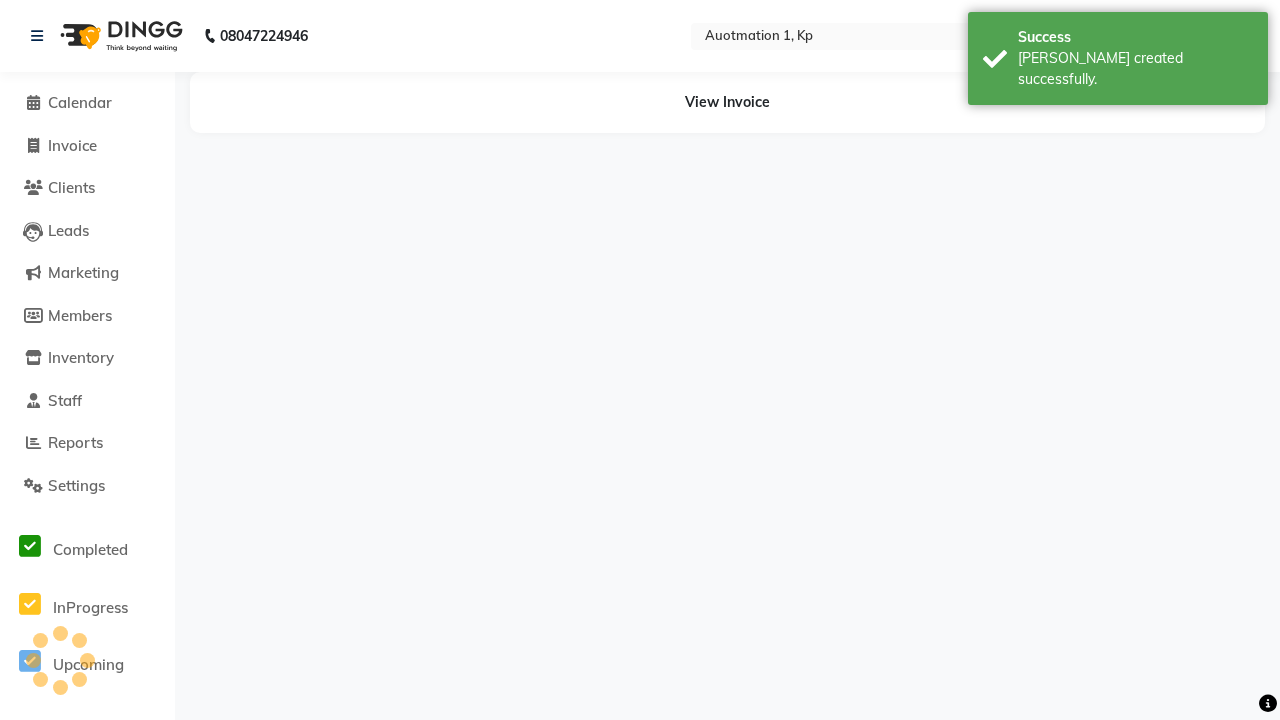 scroll, scrollTop: 0, scrollLeft: 0, axis: both 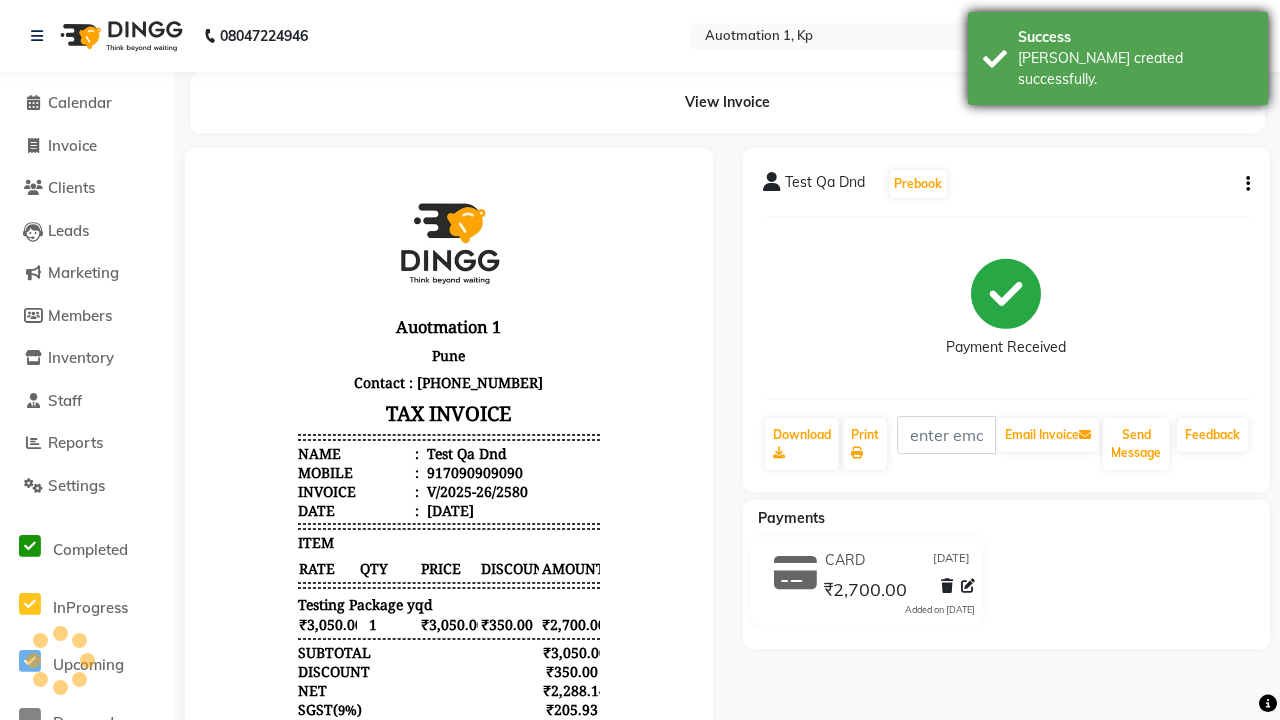 click on "[PERSON_NAME] created successfully." at bounding box center (1135, 69) 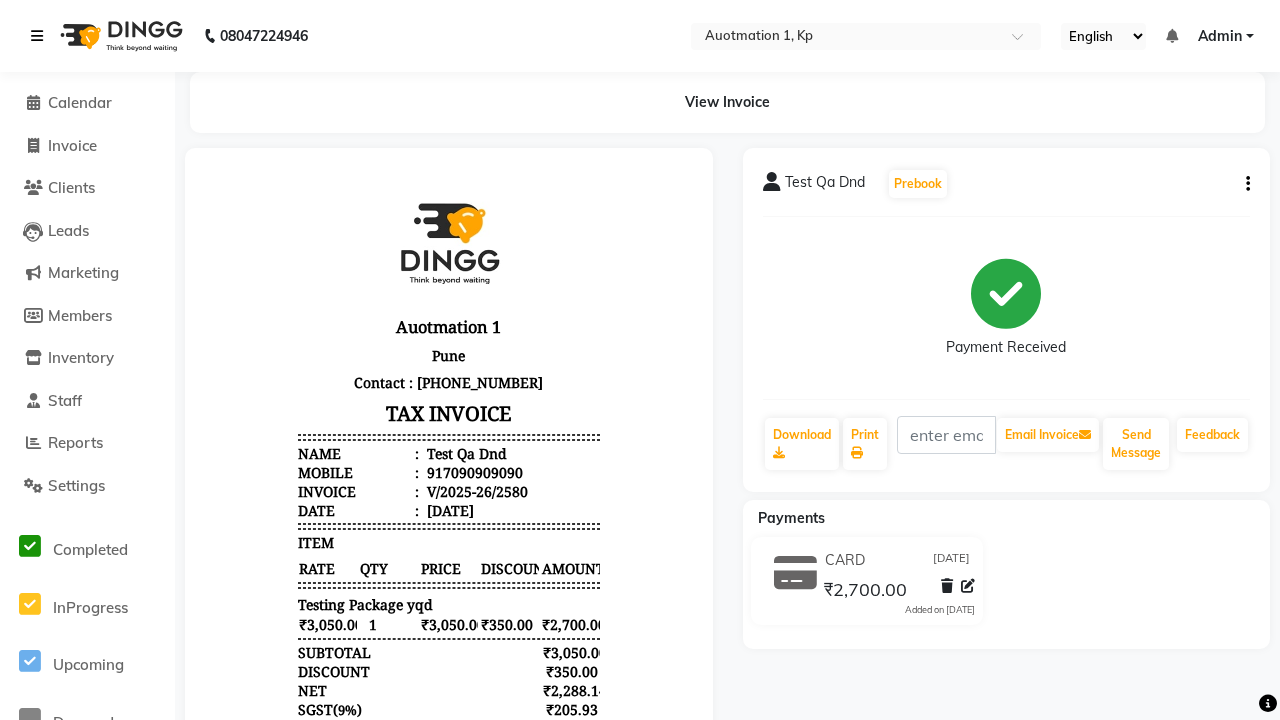 click at bounding box center (37, 36) 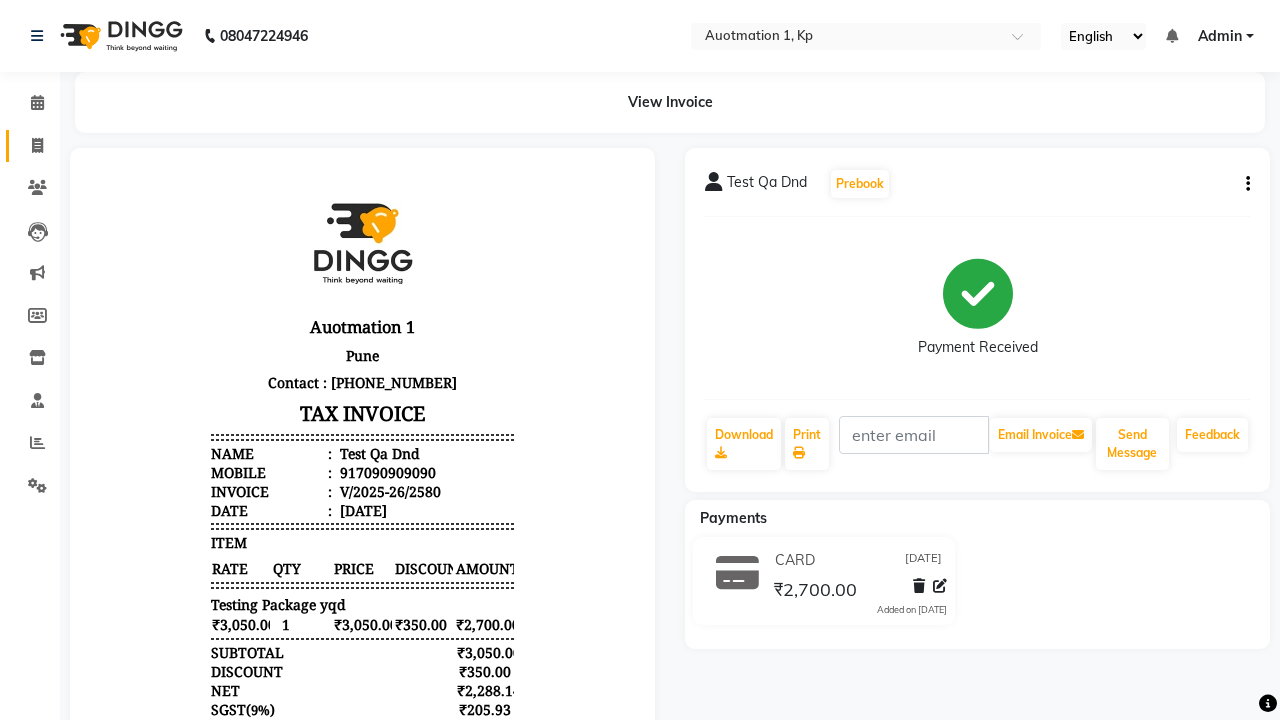 click 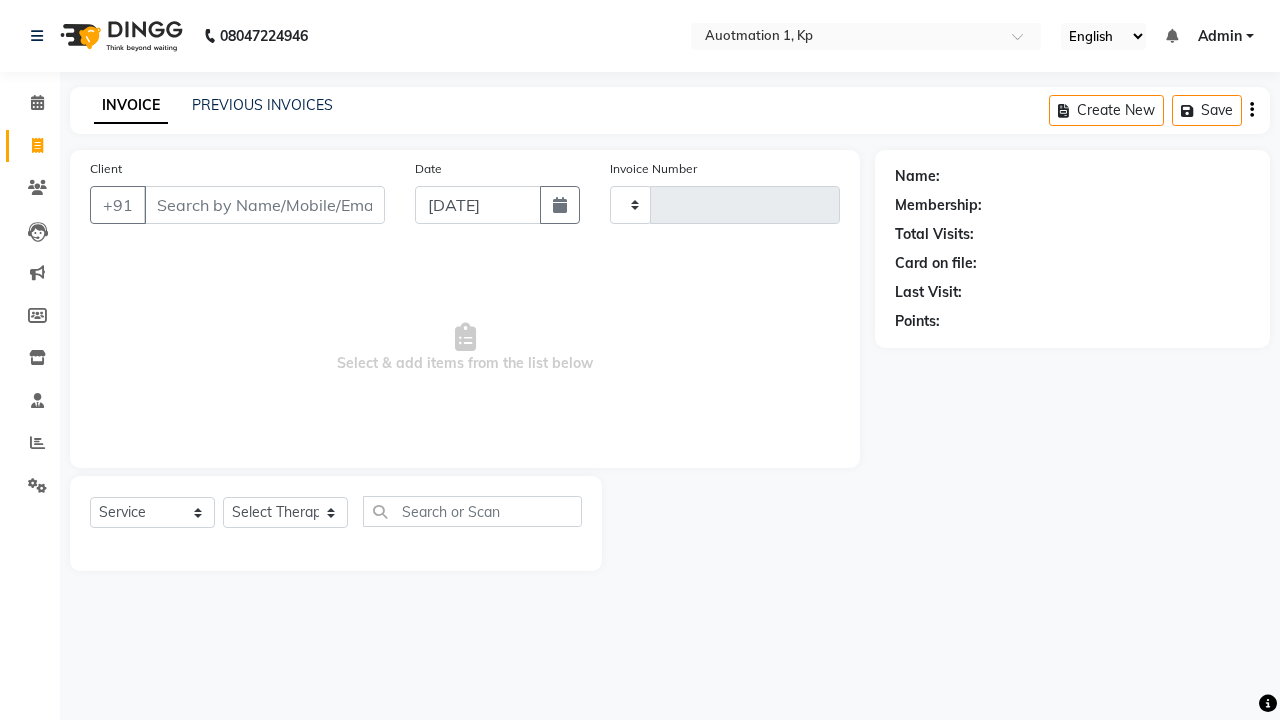 type on "2581" 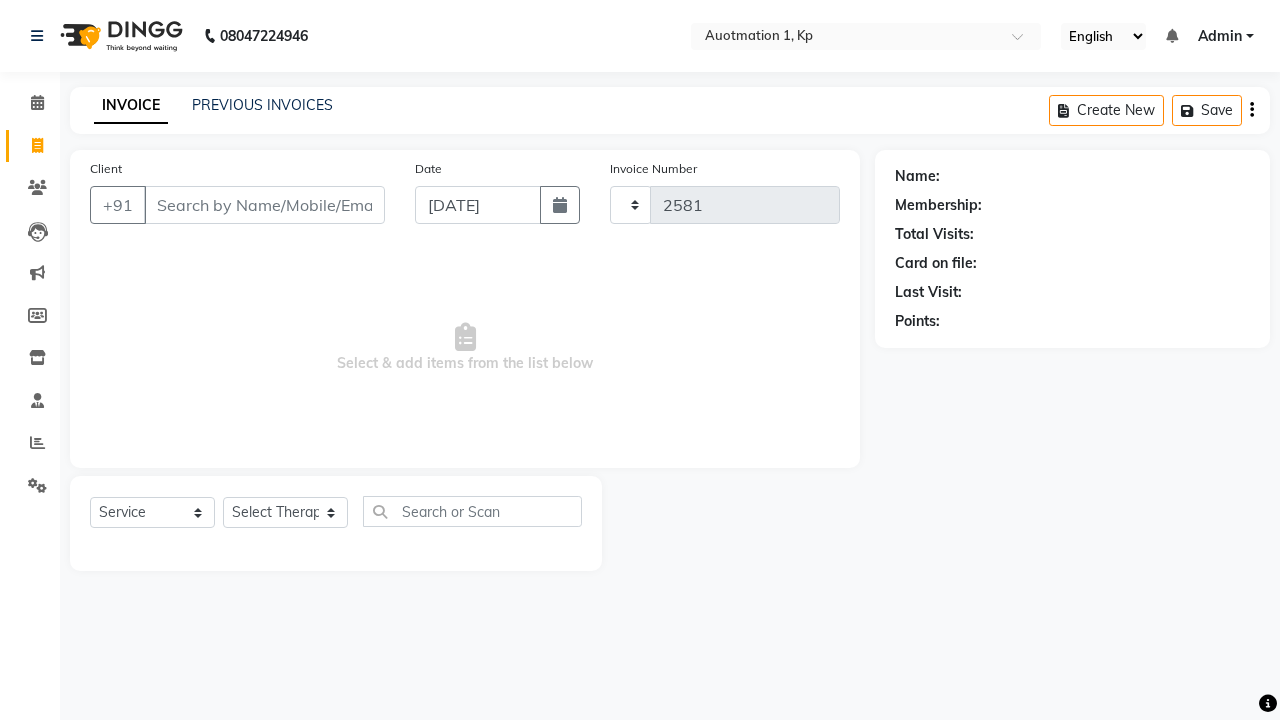 select on "150" 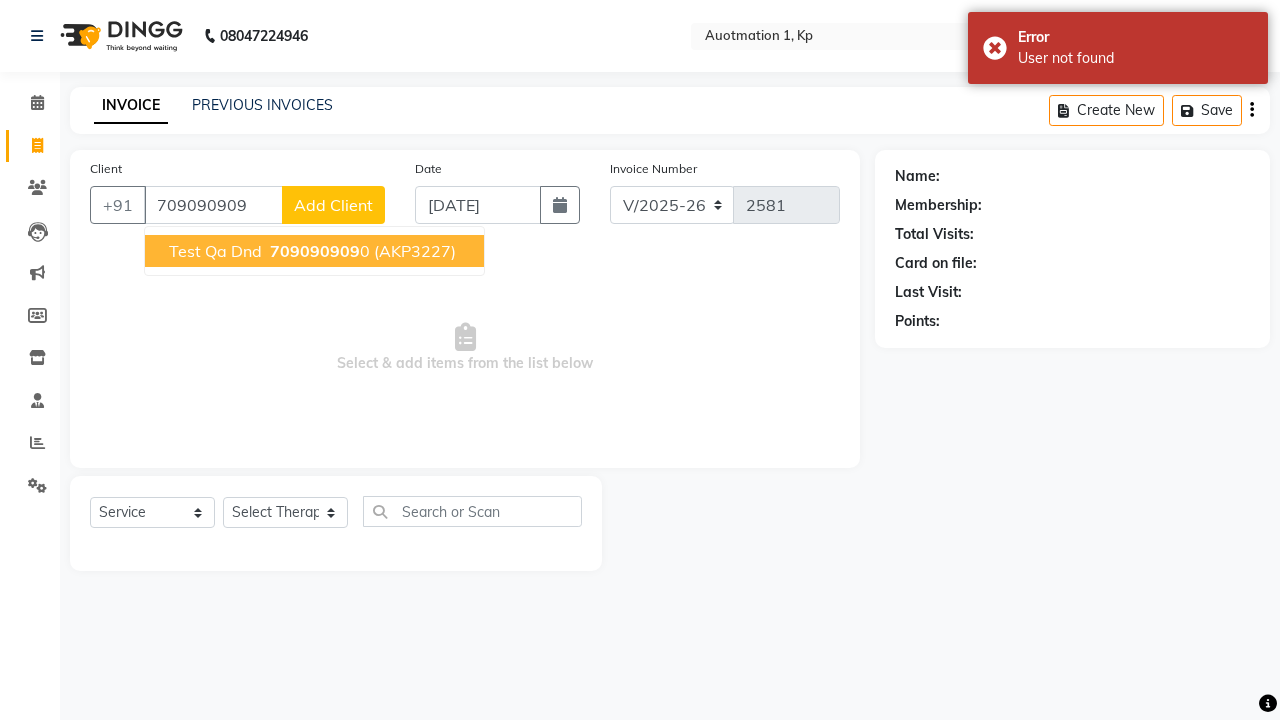 click on "709090909" at bounding box center [315, 251] 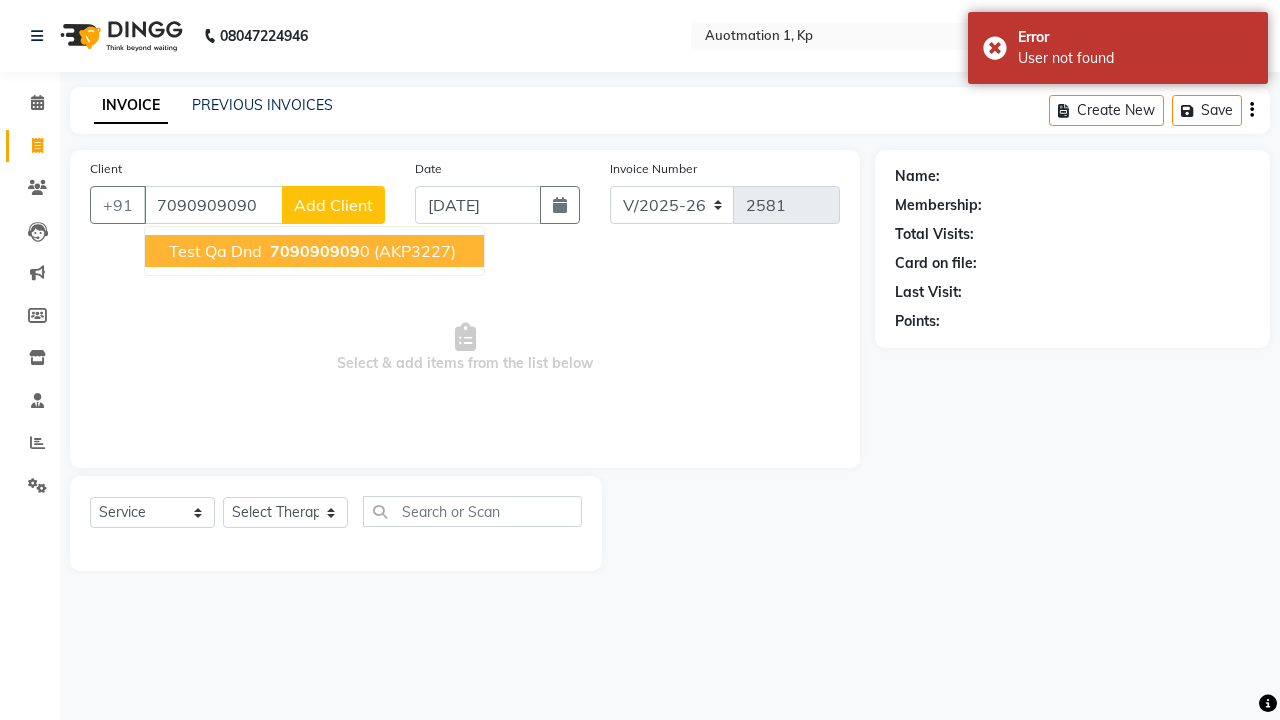type on "7090909090" 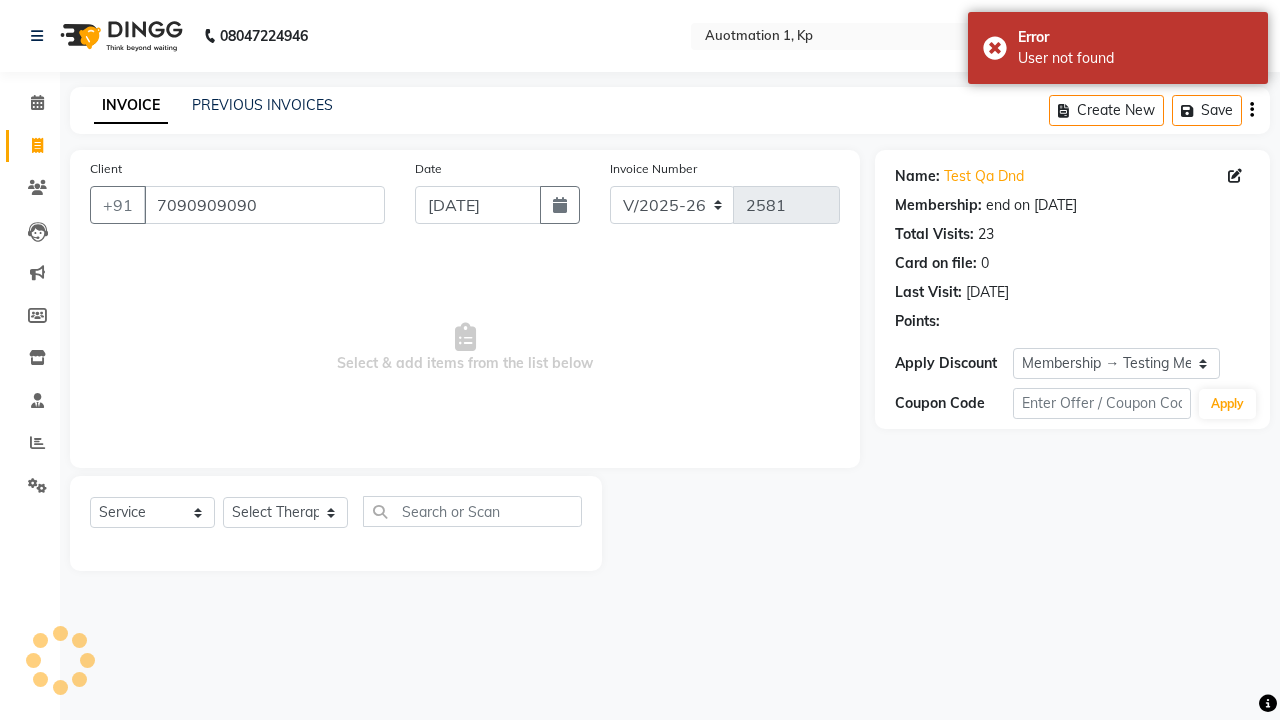 select on "0:" 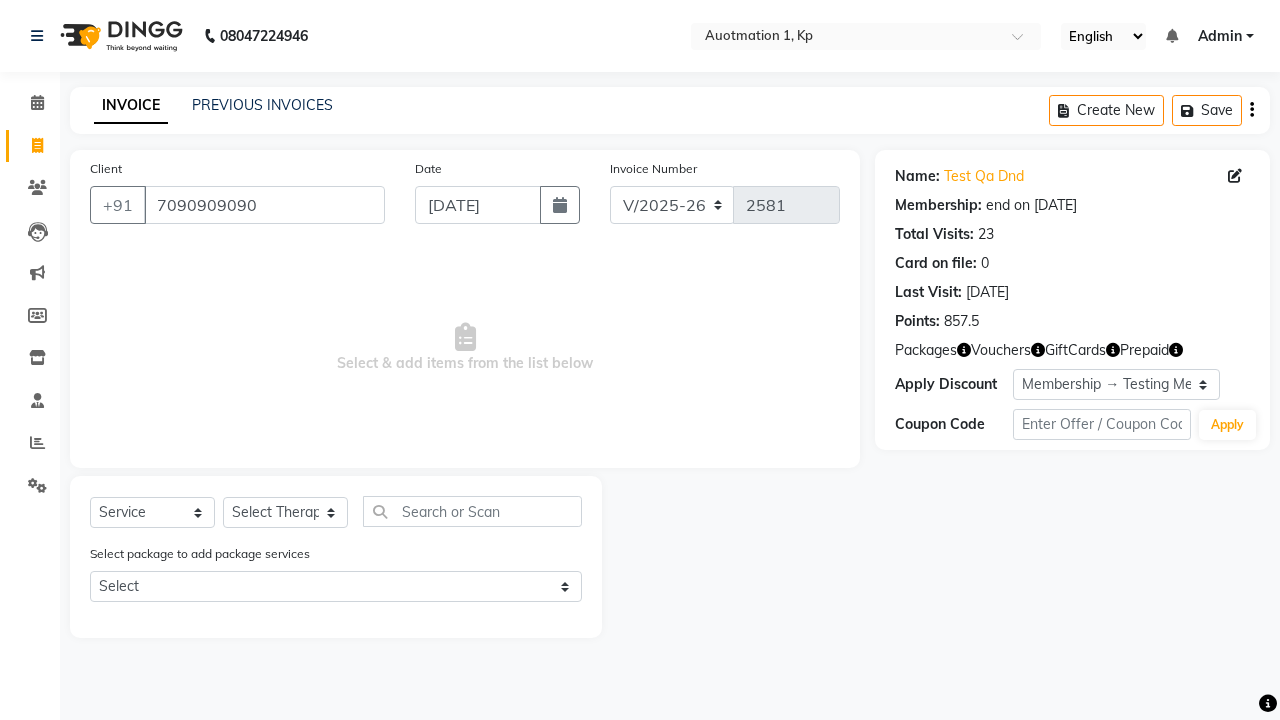 select on "5439" 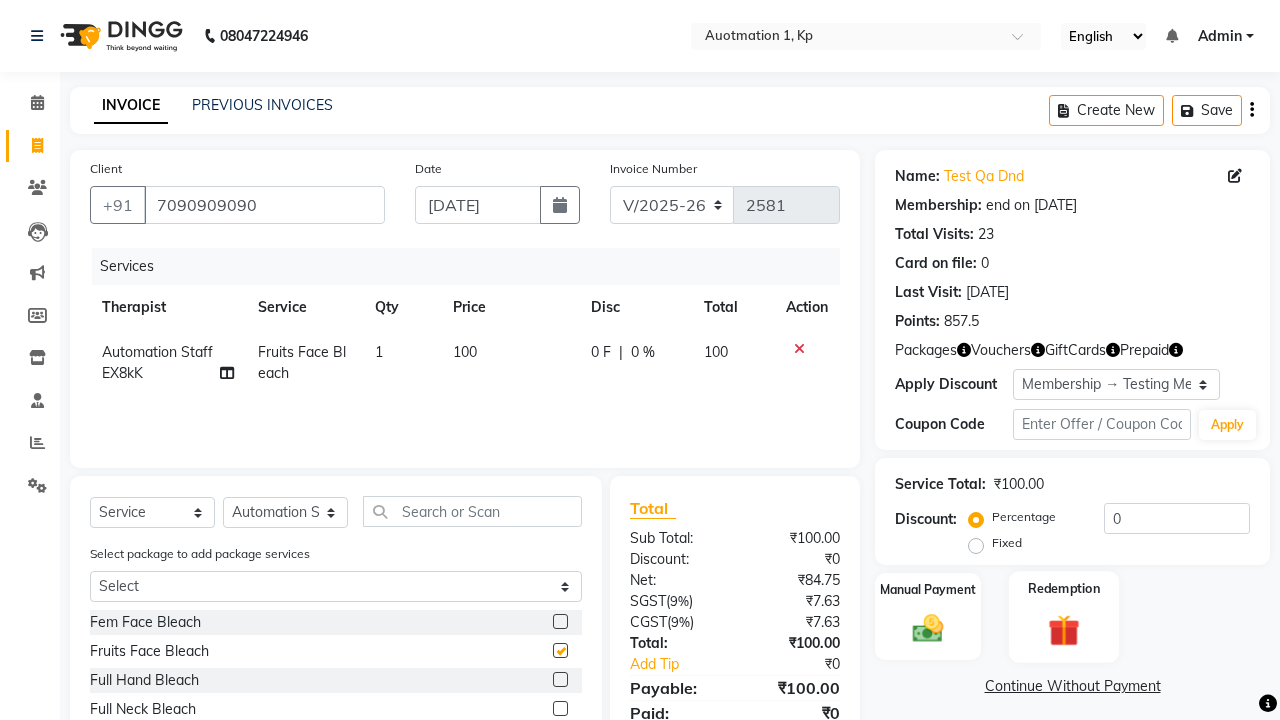 click 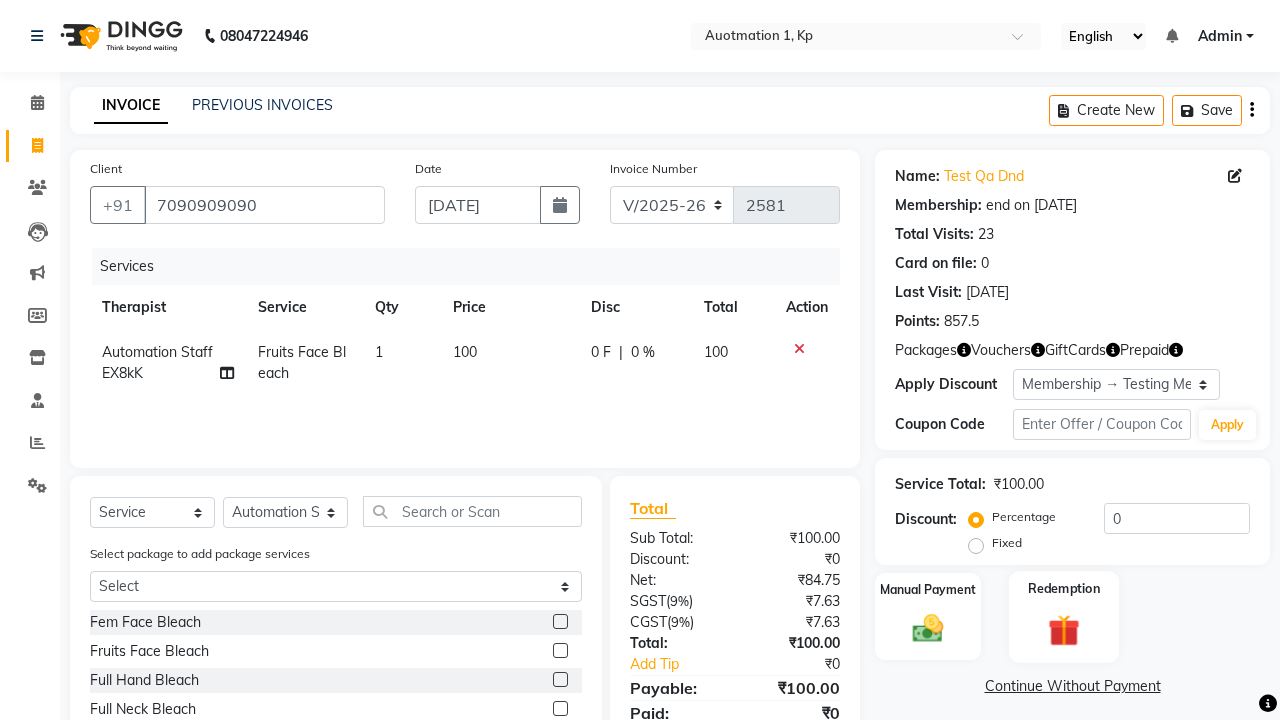 checkbox on "false" 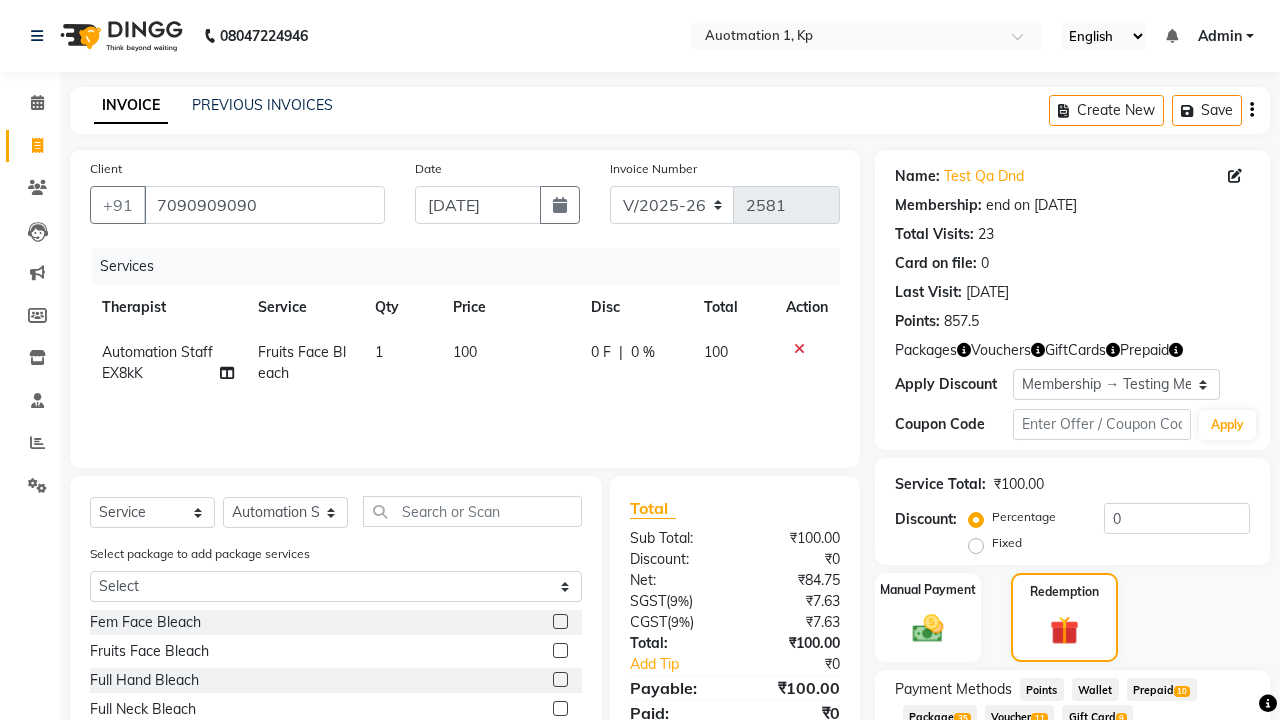 click on "Package  35" 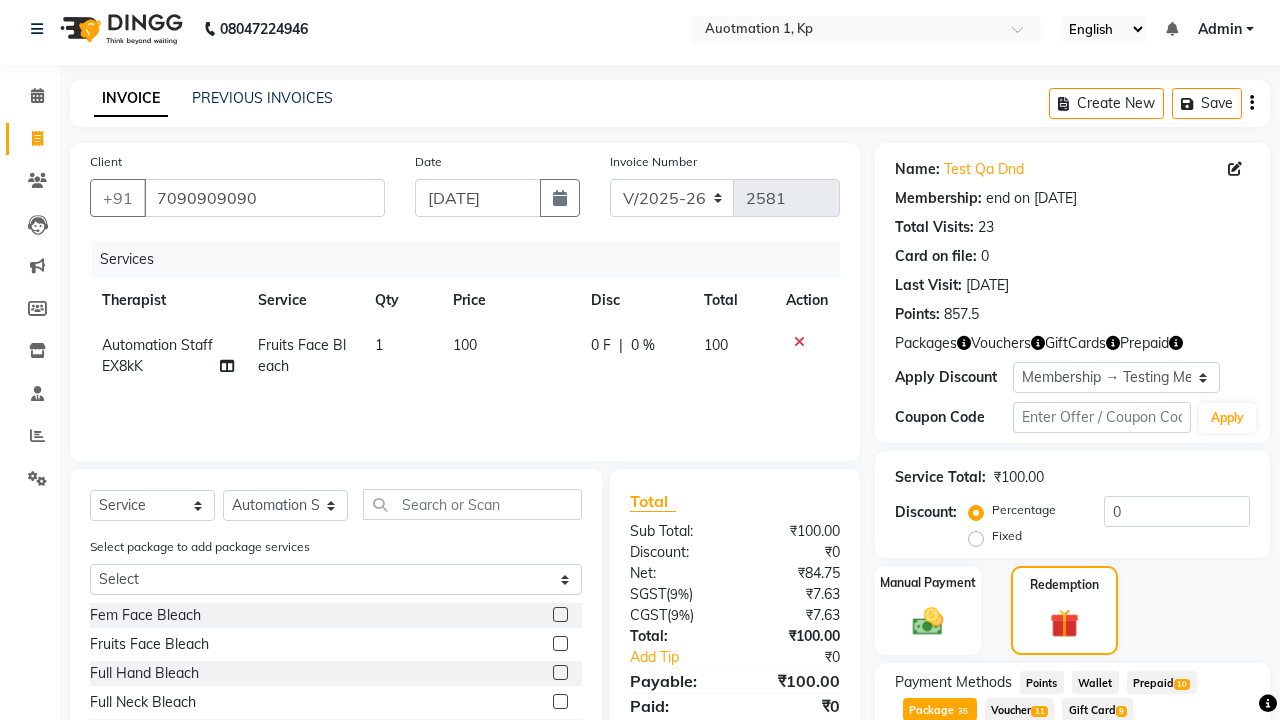 click on "Apply" at bounding box center [1197, 790] 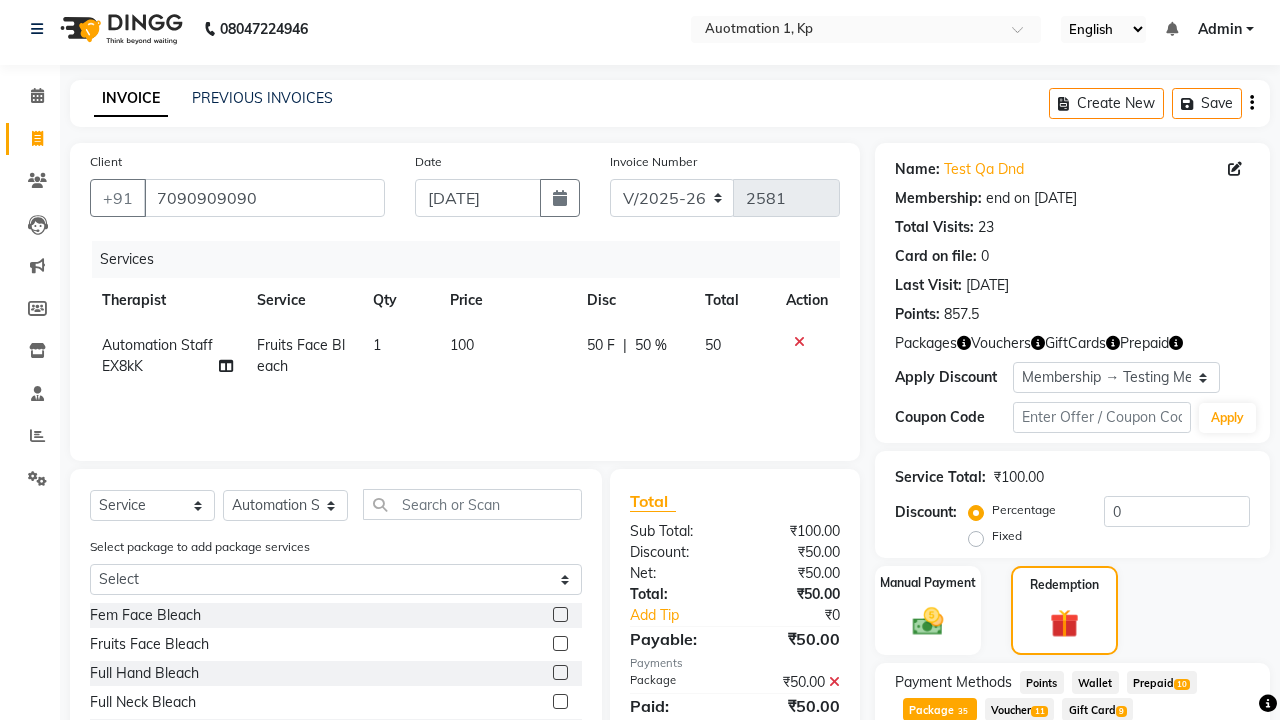 scroll, scrollTop: 329, scrollLeft: 0, axis: vertical 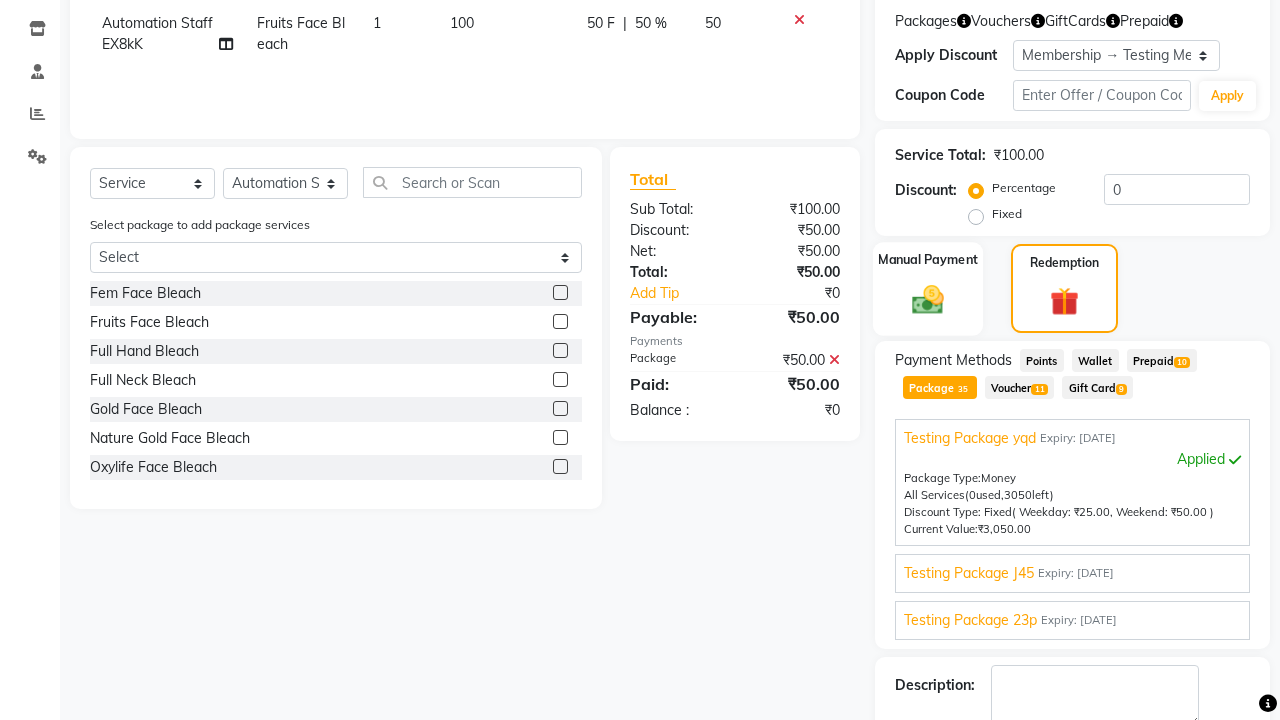 click 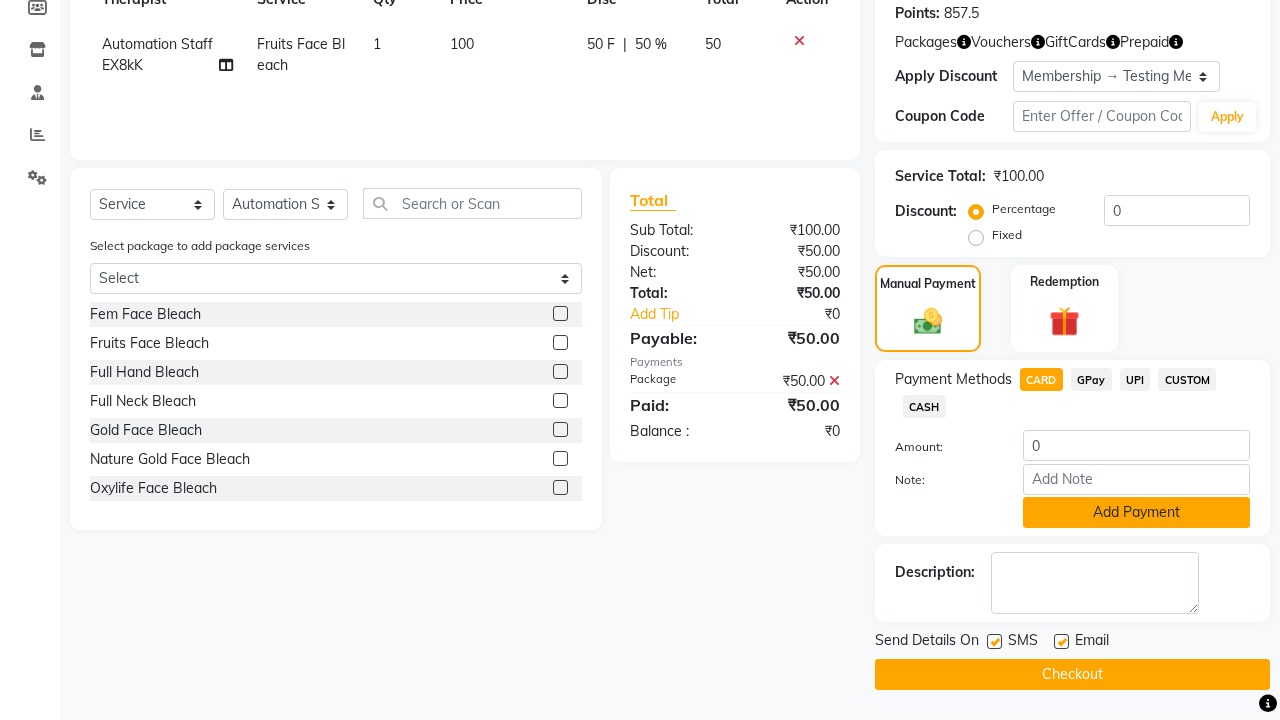 click on "Add Payment" 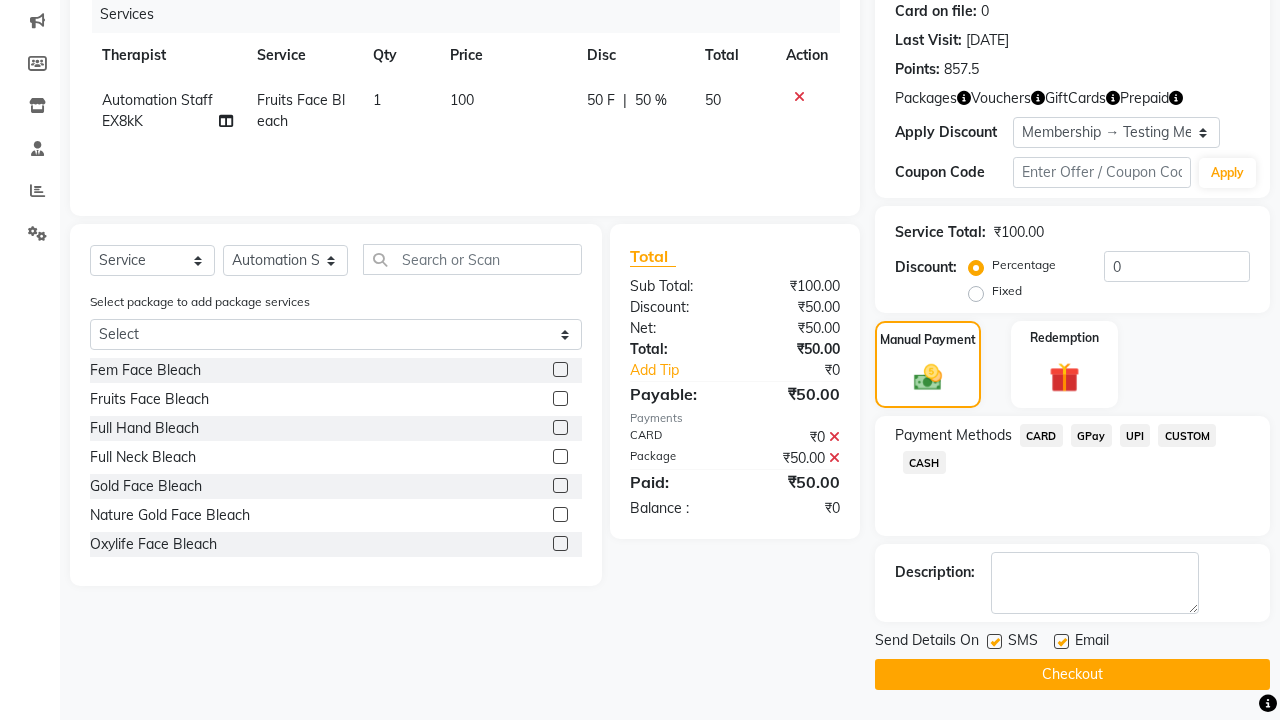 scroll, scrollTop: 252, scrollLeft: 0, axis: vertical 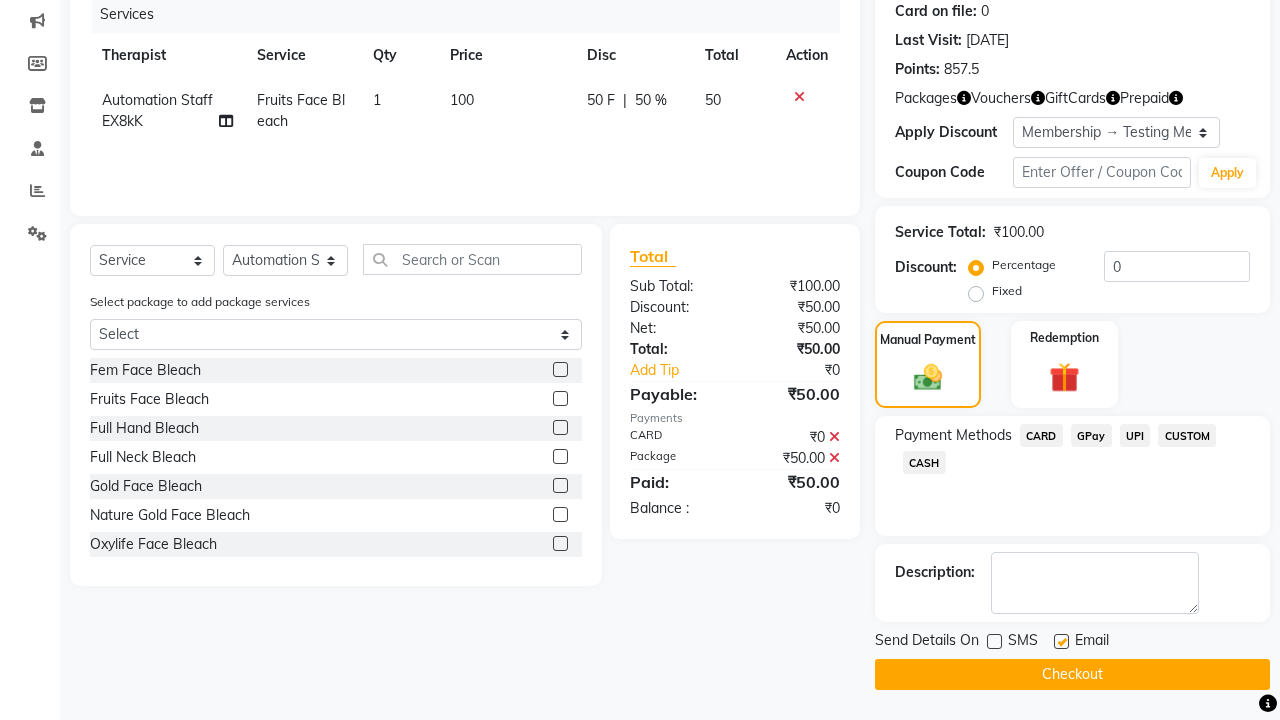 click 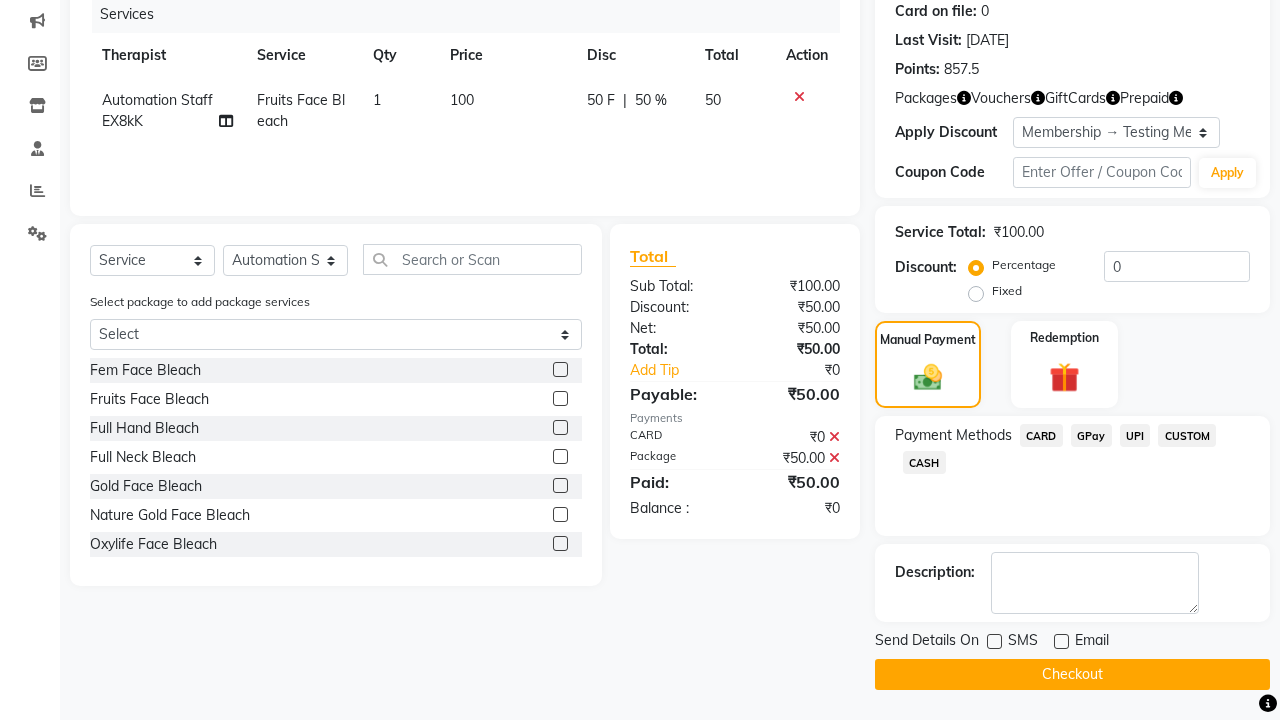 click on "Checkout" 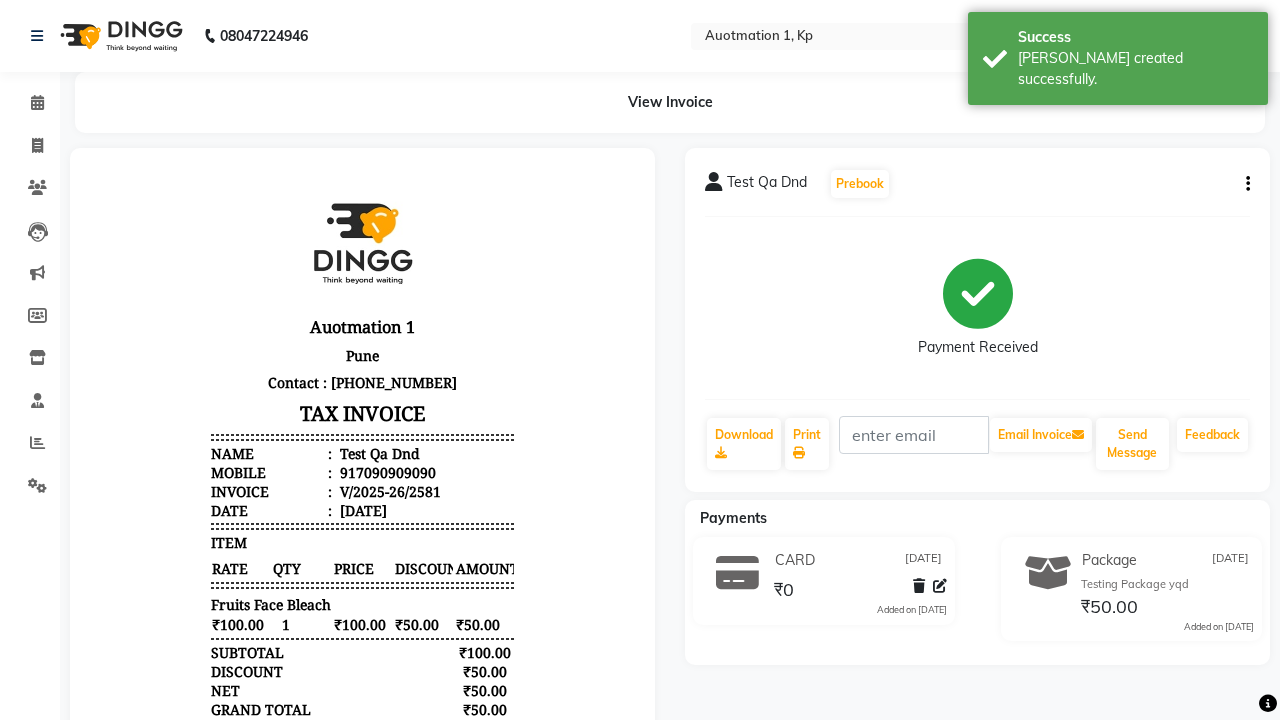 scroll, scrollTop: 0, scrollLeft: 0, axis: both 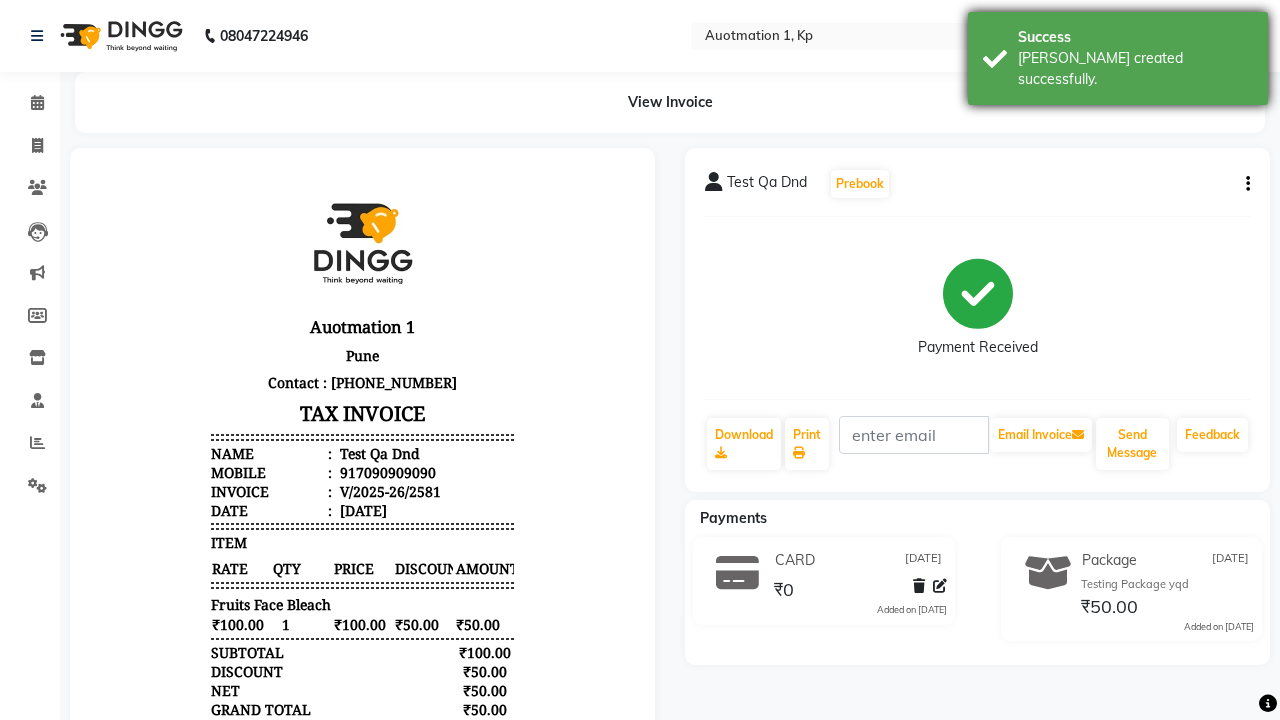 click on "[PERSON_NAME] created successfully." at bounding box center [1135, 69] 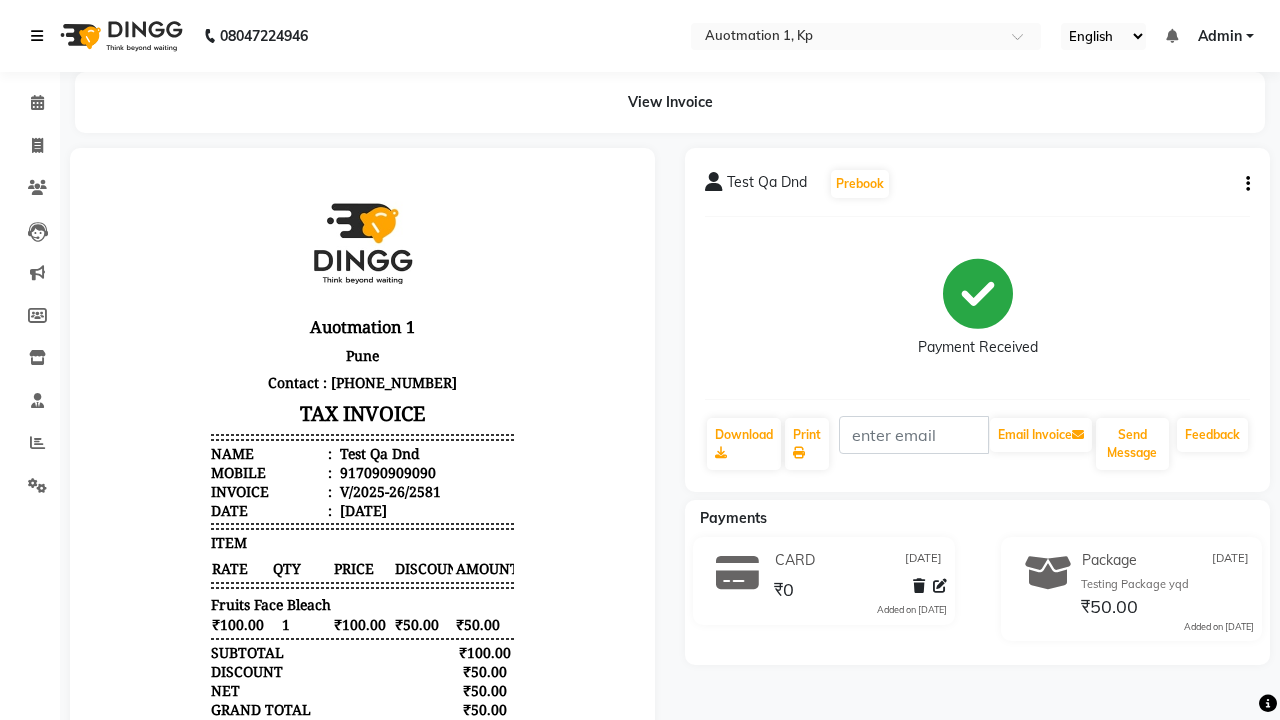 click at bounding box center (37, 36) 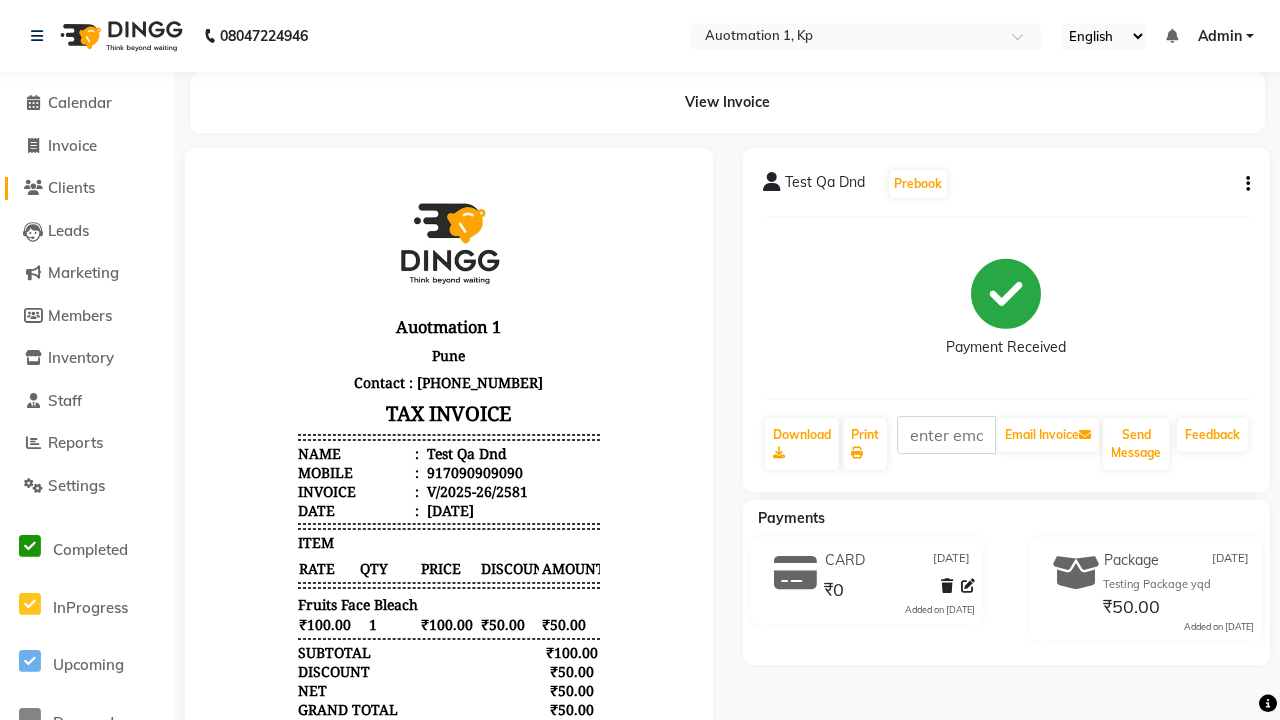 click on "Clients" 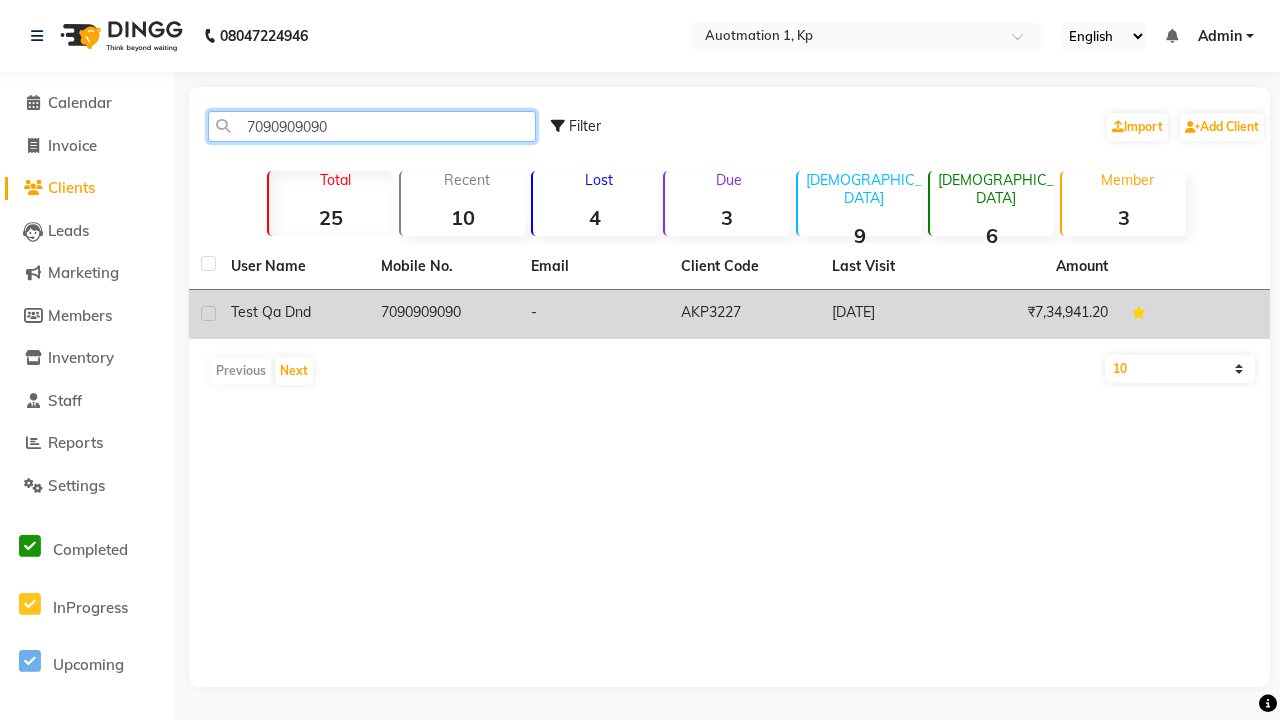 type on "7090909090" 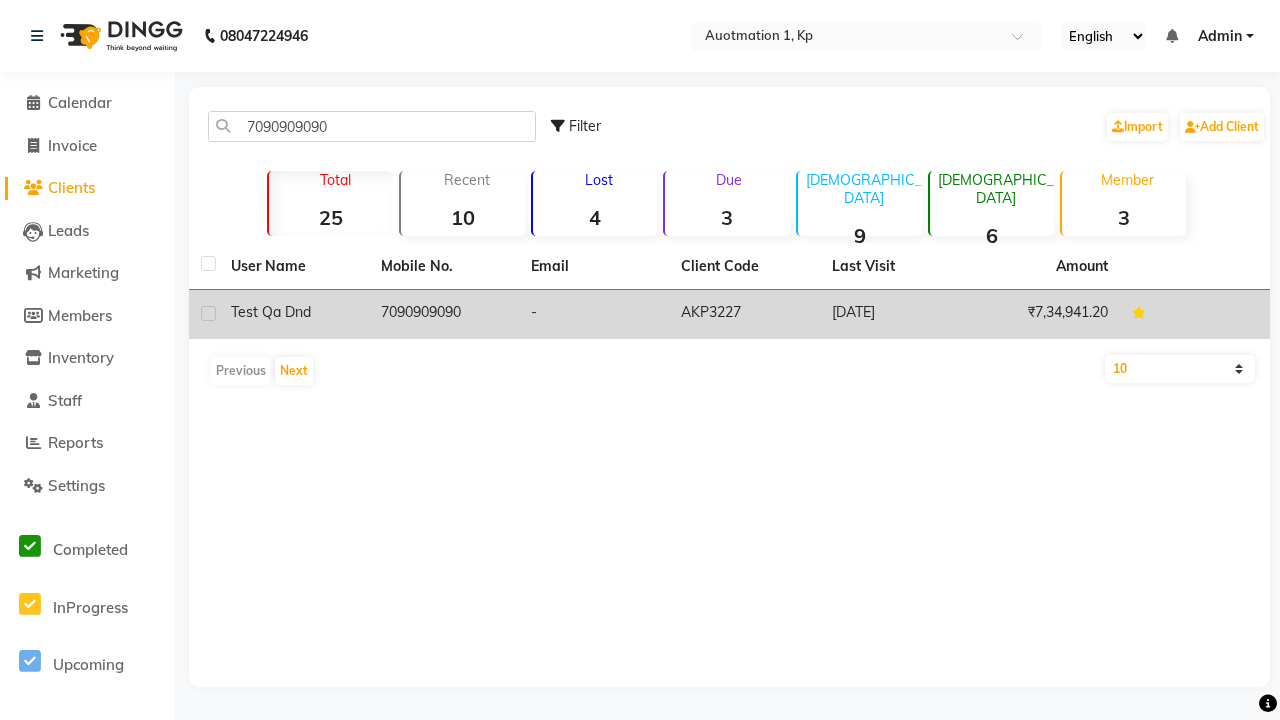 click on "7090909090" 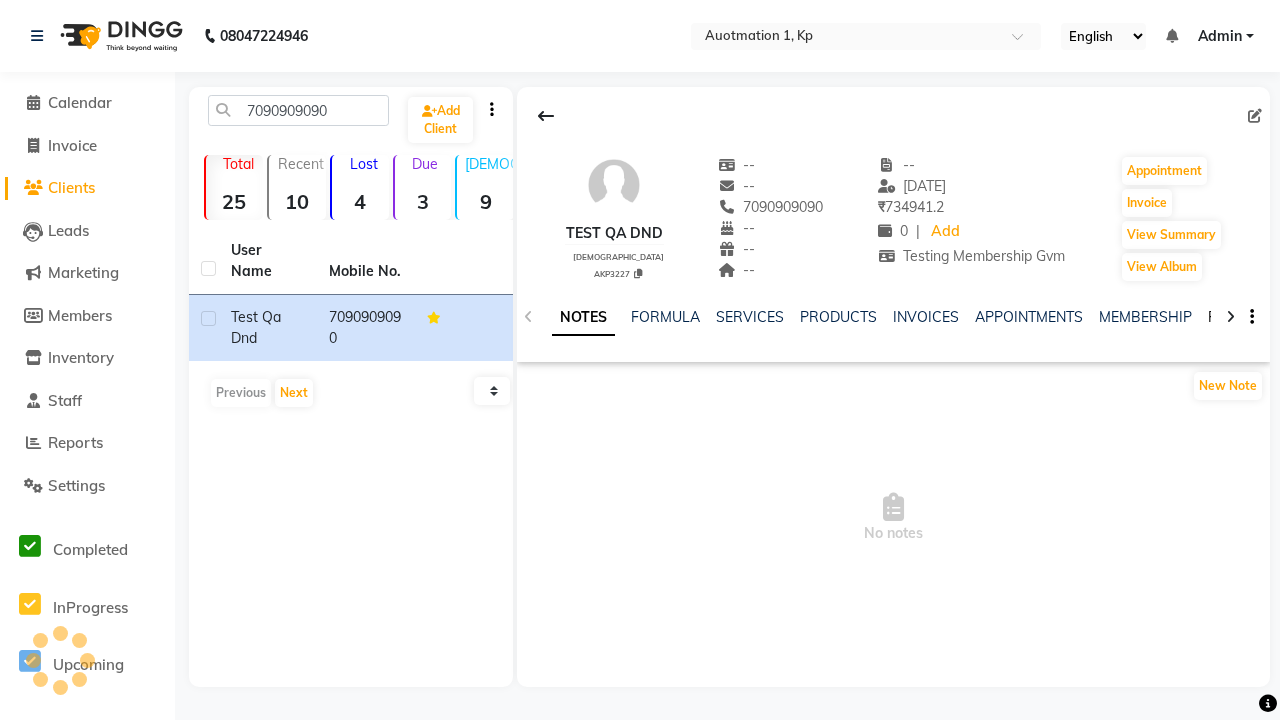 click on "PACKAGES" 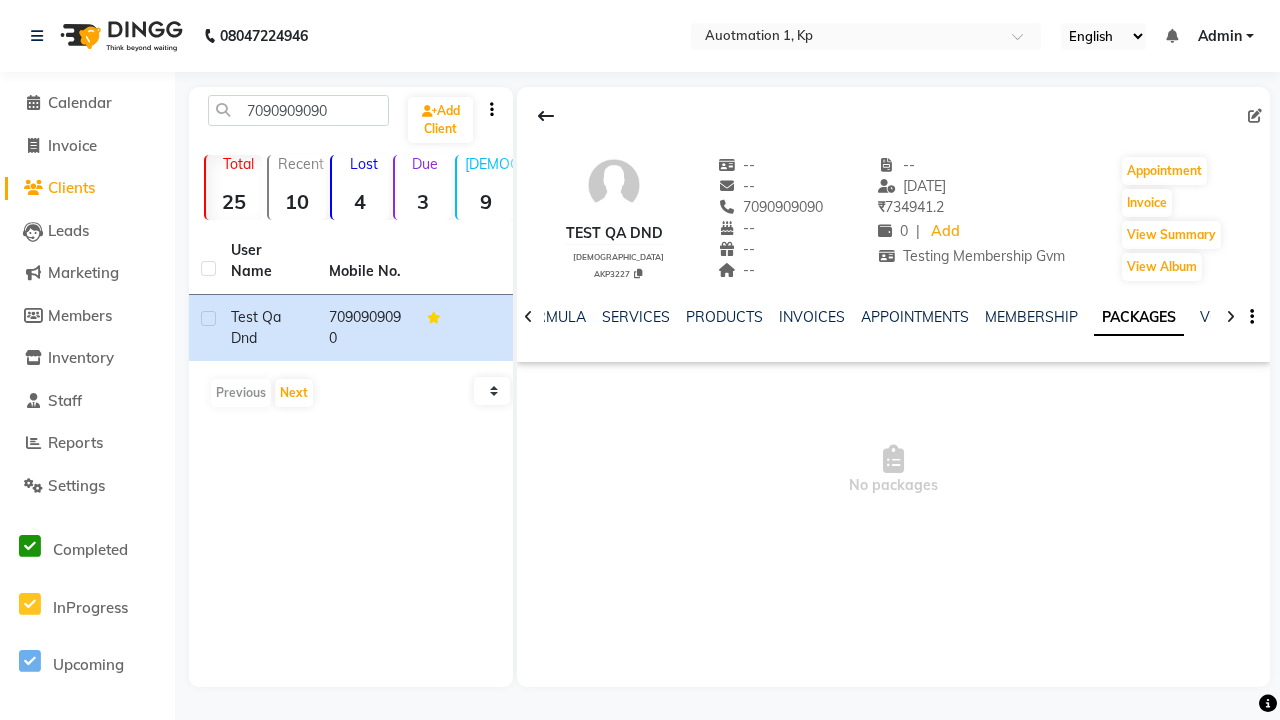 scroll, scrollTop: 0, scrollLeft: 71, axis: horizontal 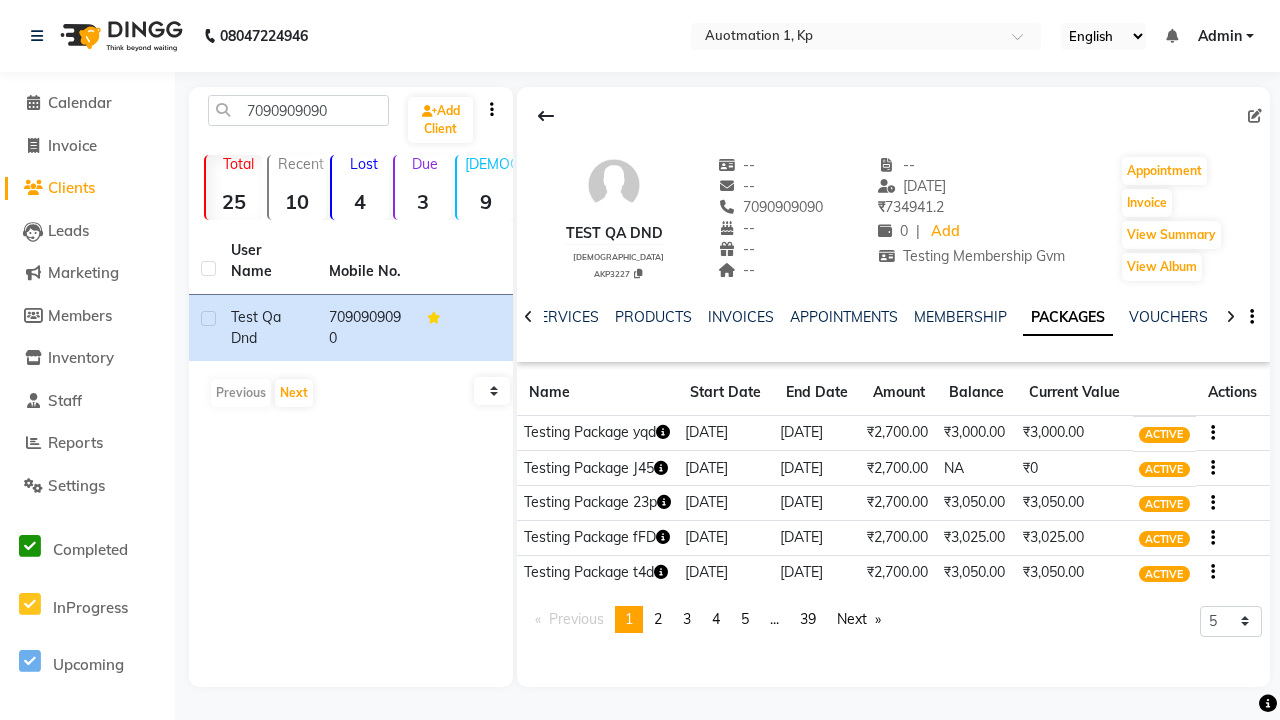 click 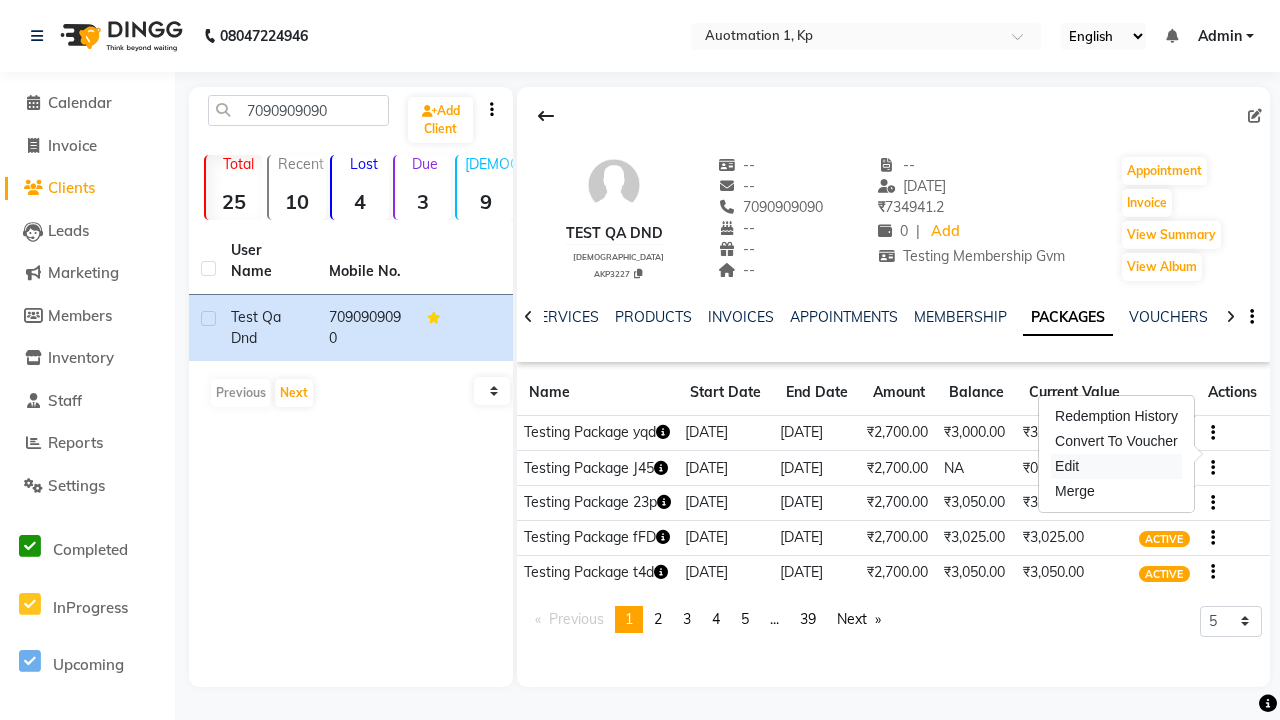 click on "Edit" at bounding box center (1116, 466) 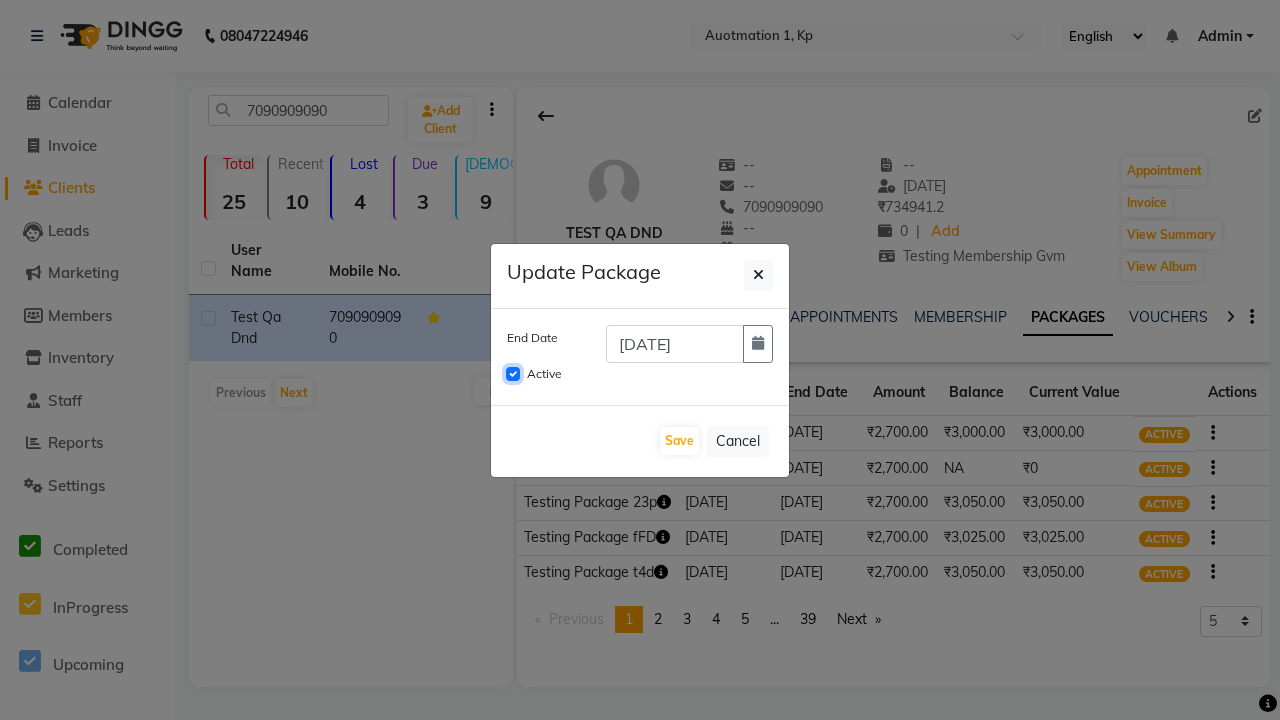 click on "Active" at bounding box center (513, 374) 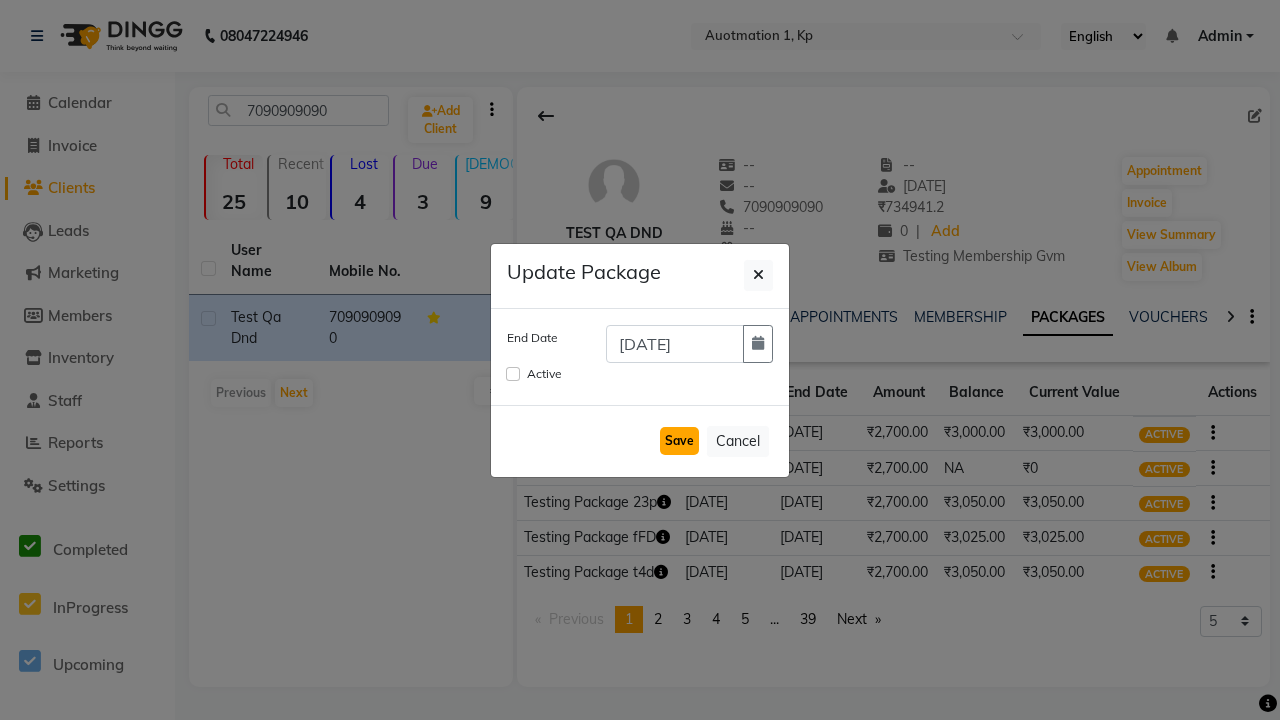 click on "Save" 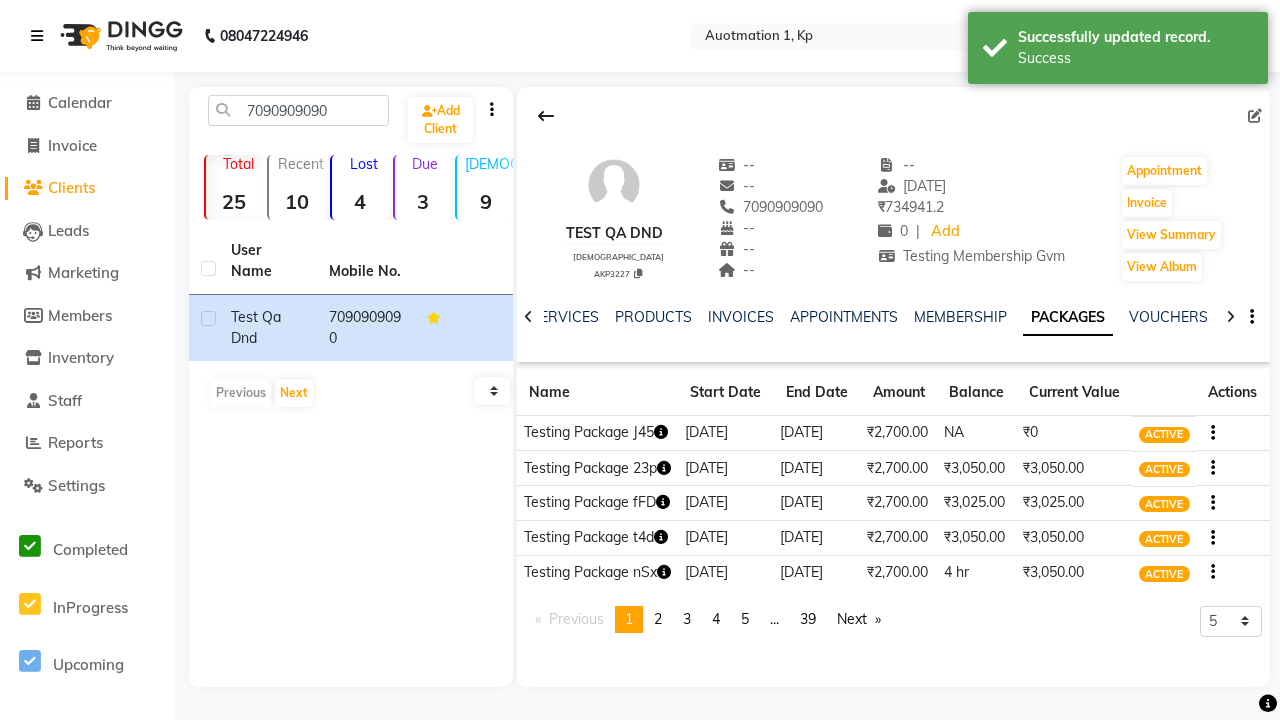 click on "Success" at bounding box center (1135, 58) 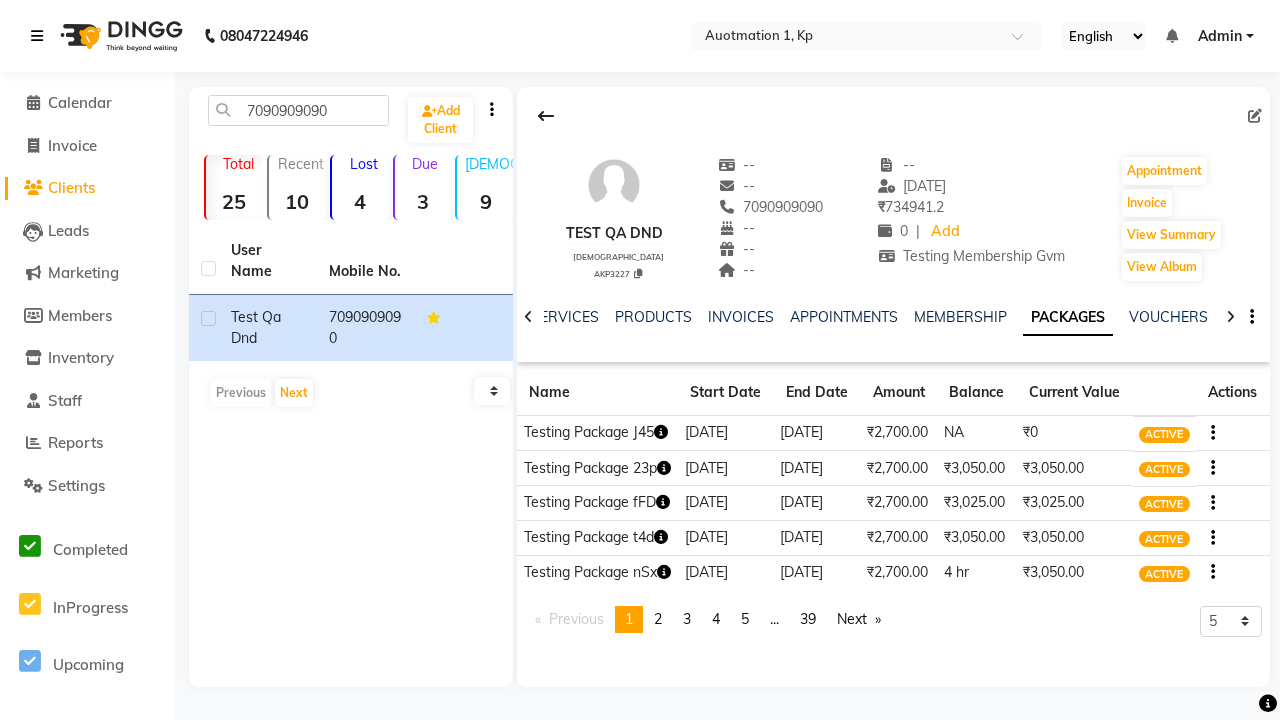 click at bounding box center [37, 36] 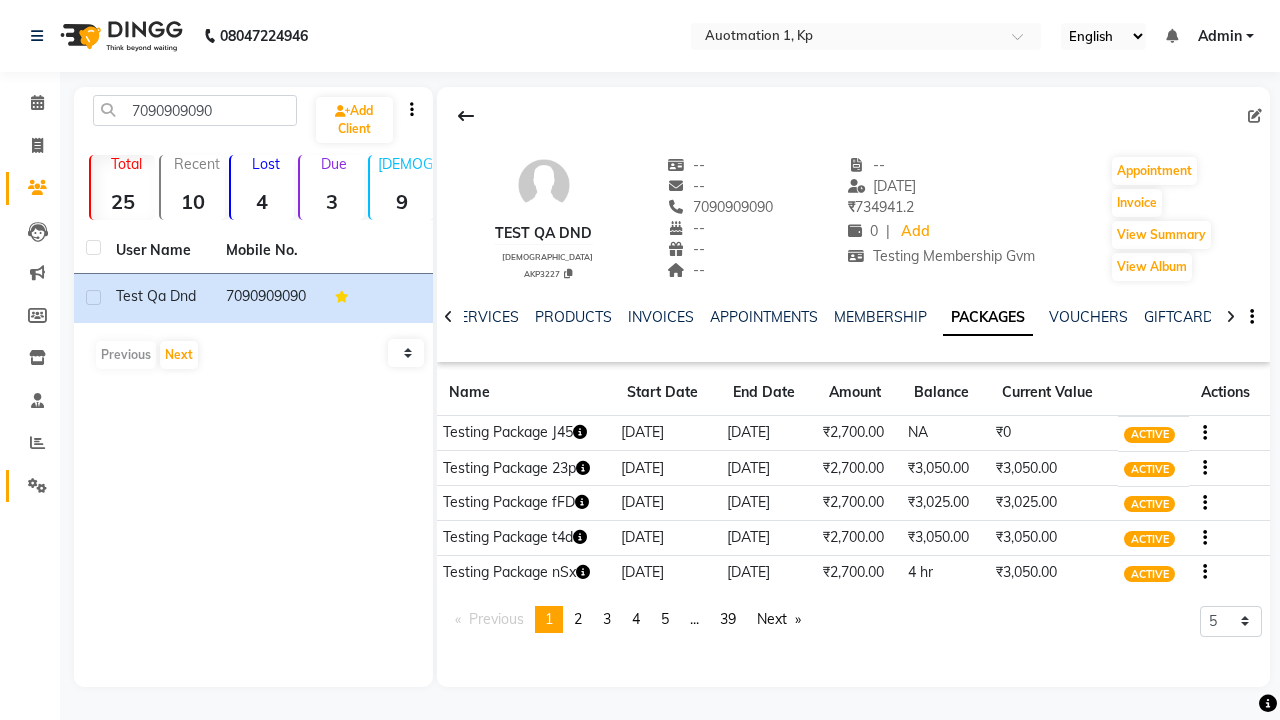 click 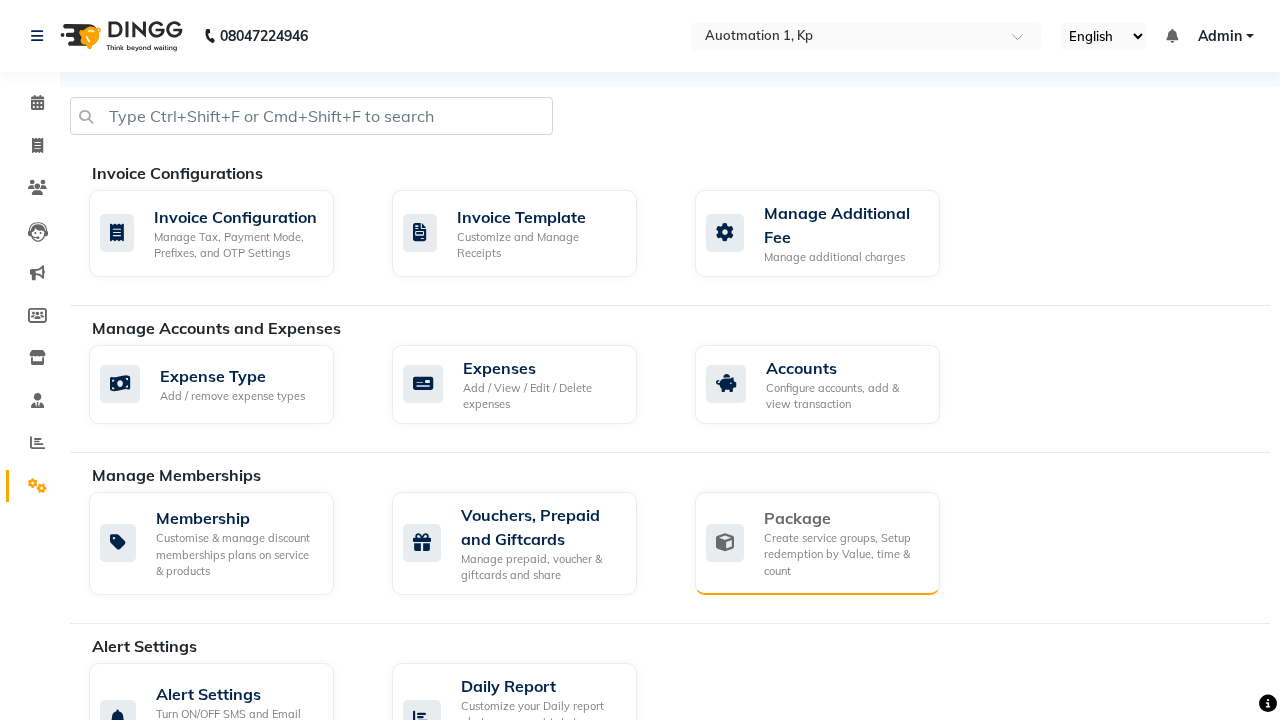 click on "Package" 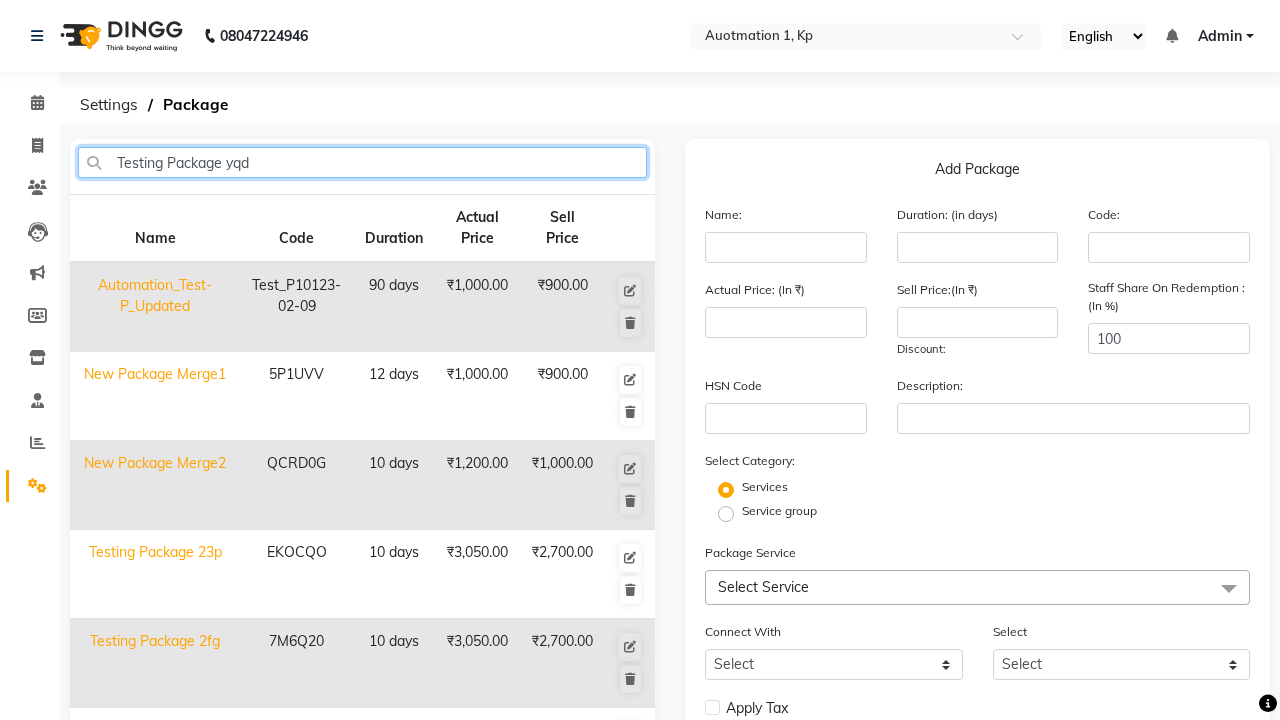 type on "Testing Package yqd" 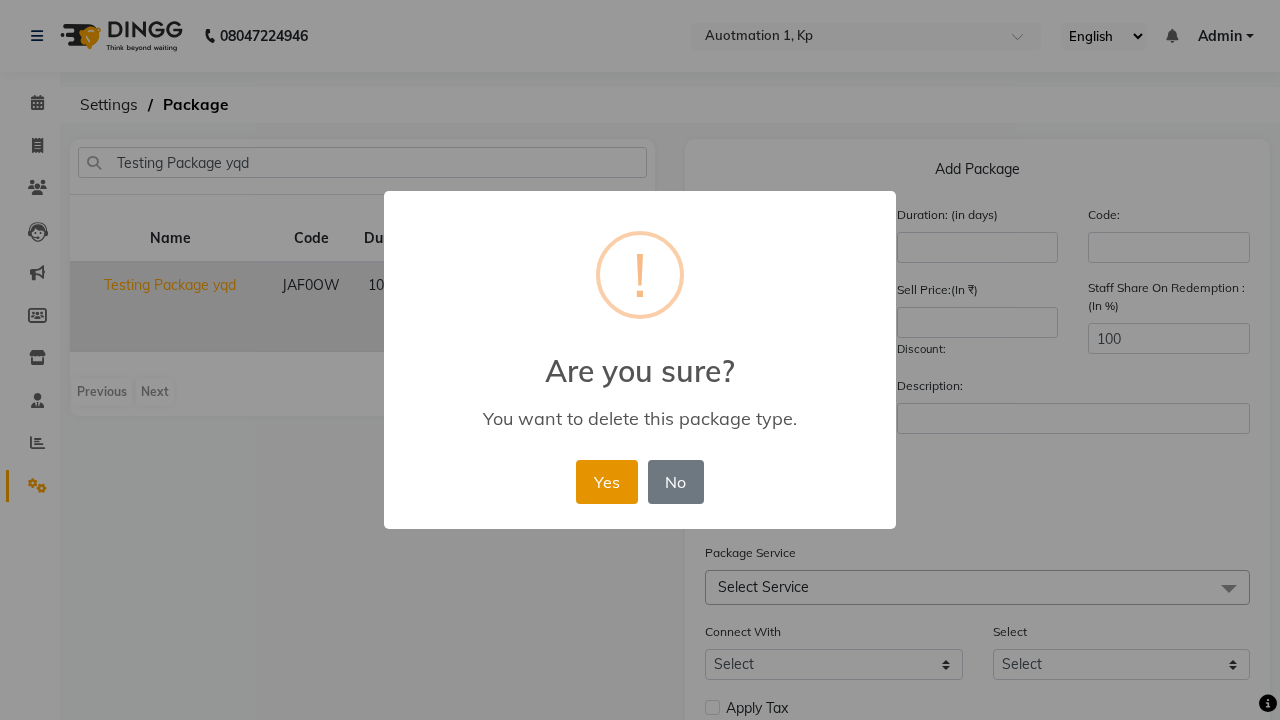 click on "Yes" at bounding box center (606, 482) 